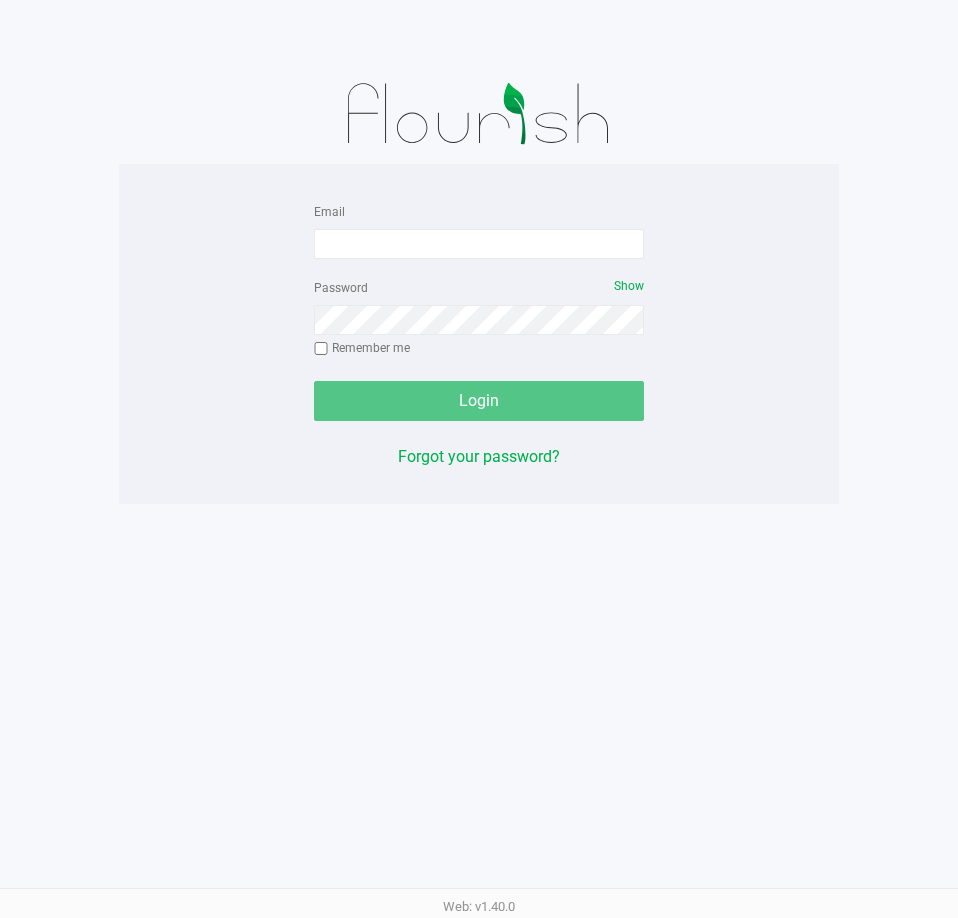 scroll, scrollTop: 0, scrollLeft: 0, axis: both 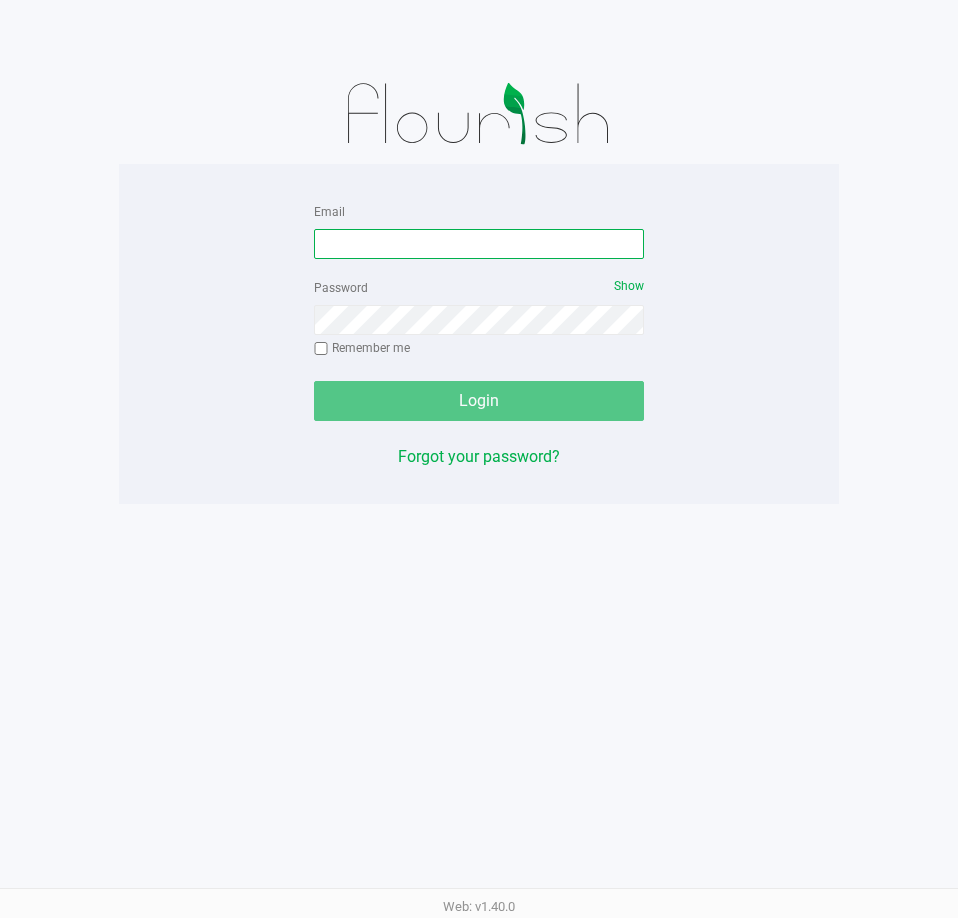 click on "Email" at bounding box center (479, 244) 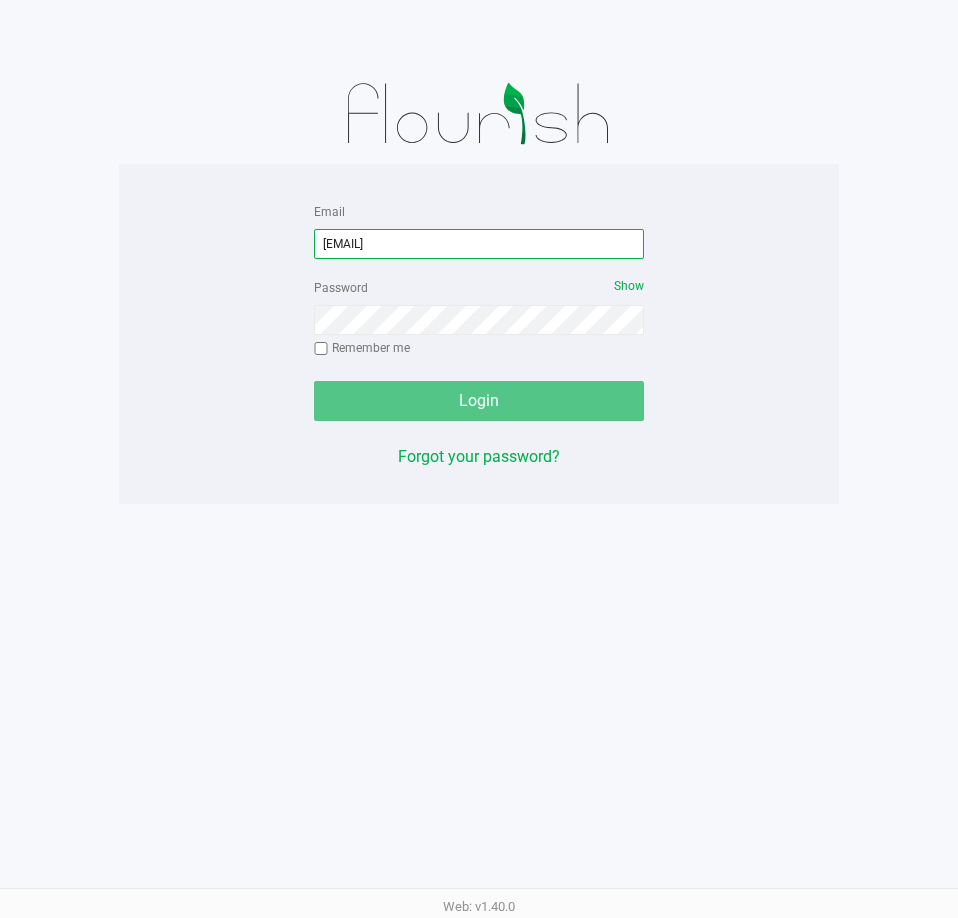 type on "[EMAIL]" 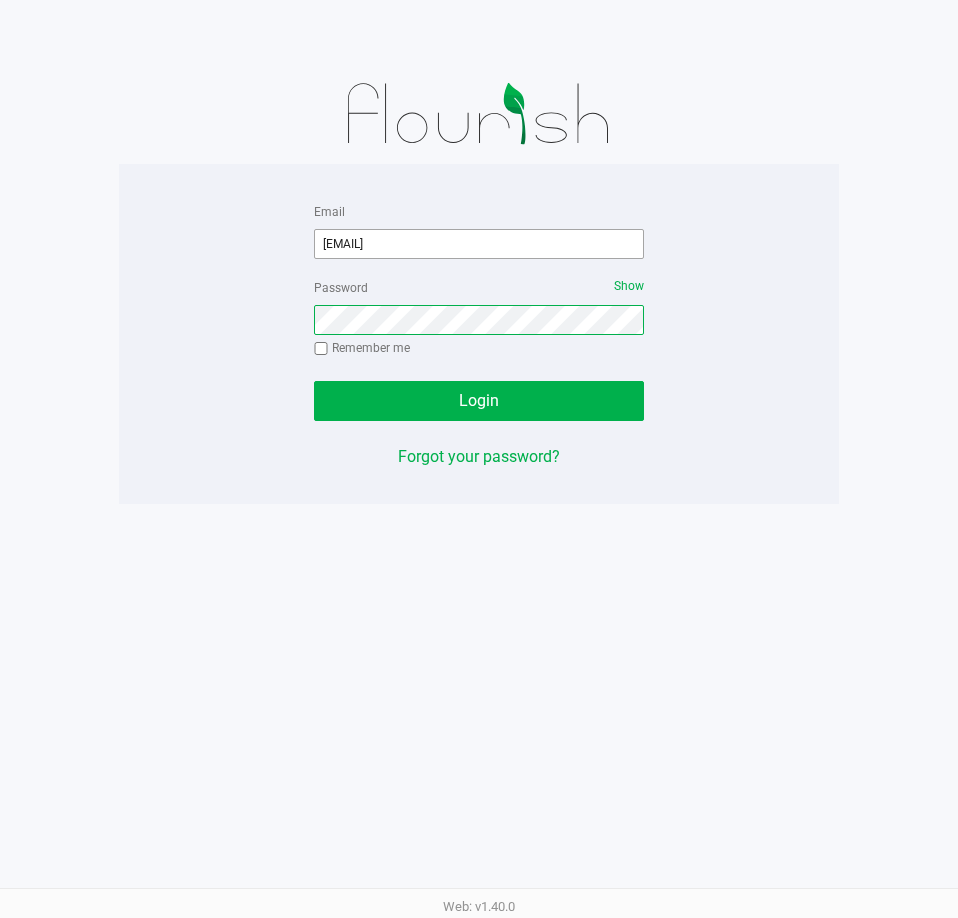 click on "Login" 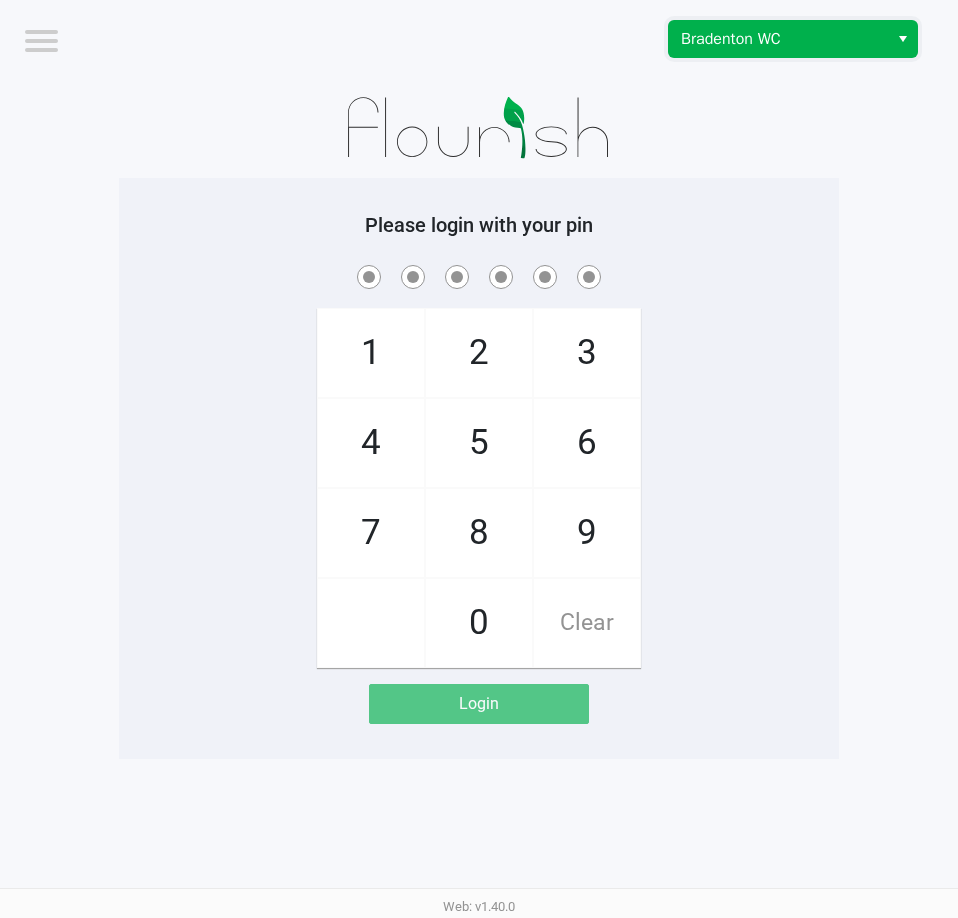 click on "Bradenton WC" at bounding box center [778, 39] 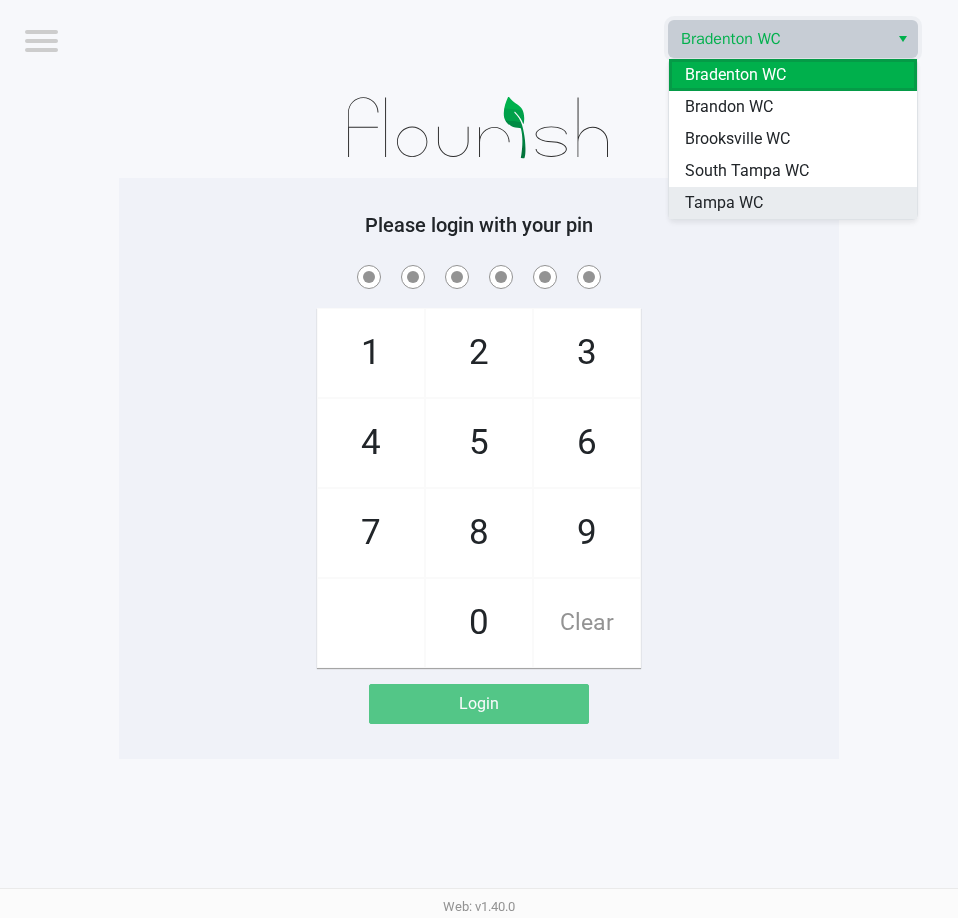 click on "Tampa WC" at bounding box center [724, 203] 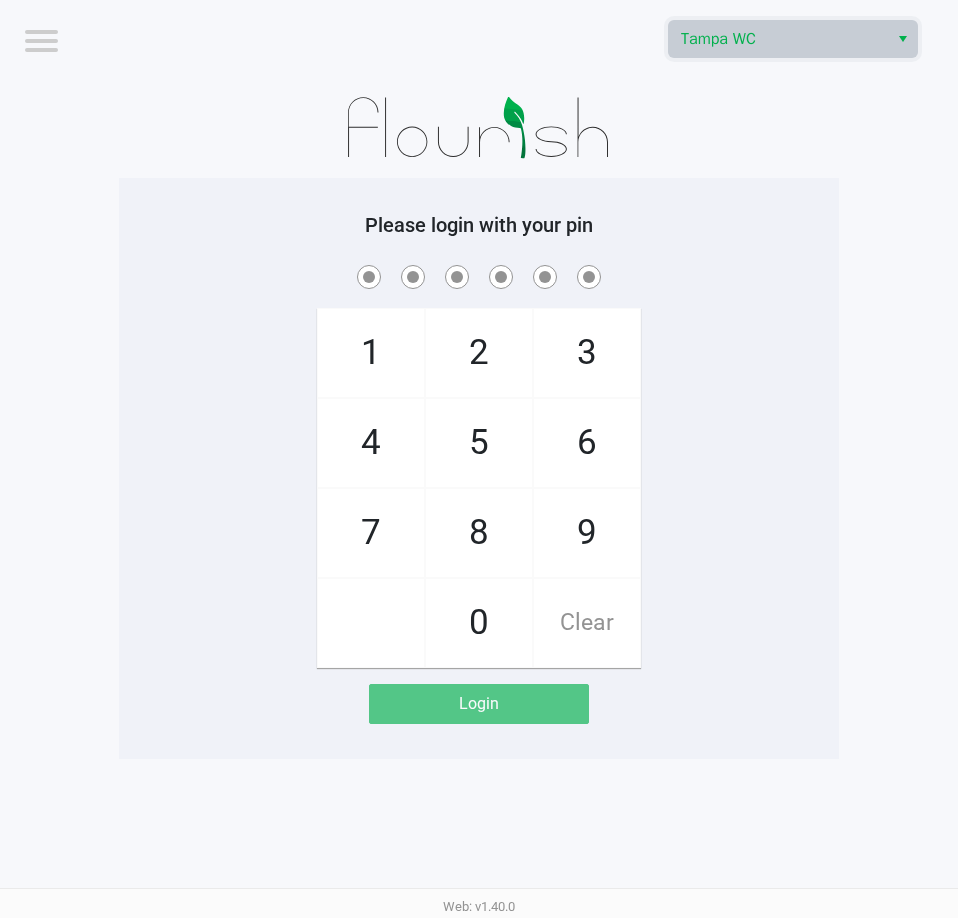 click on "Please login with your pin" 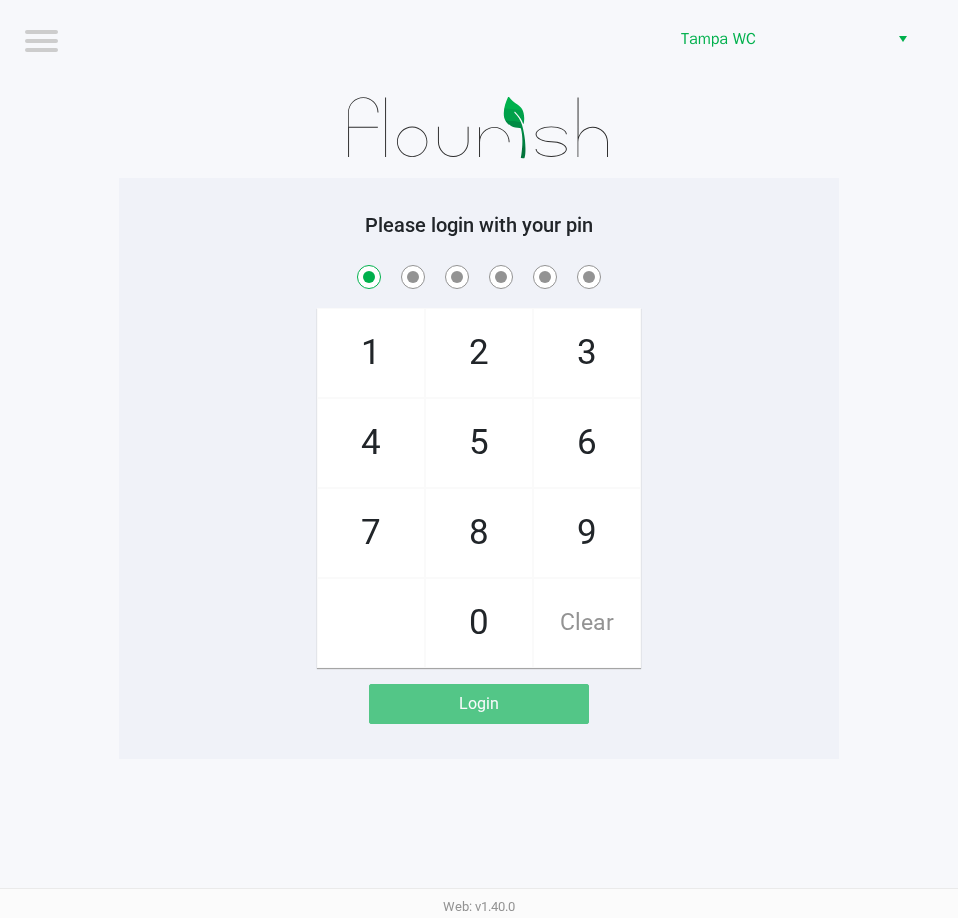checkbox on "true" 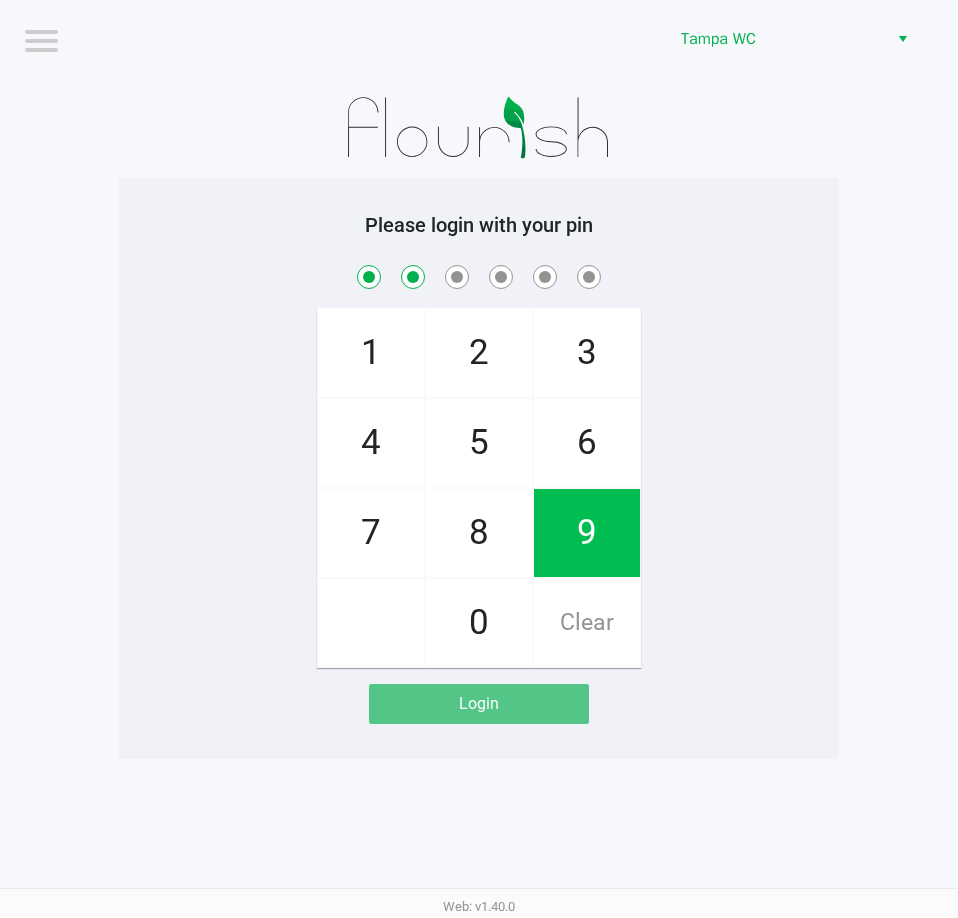 checkbox on "true" 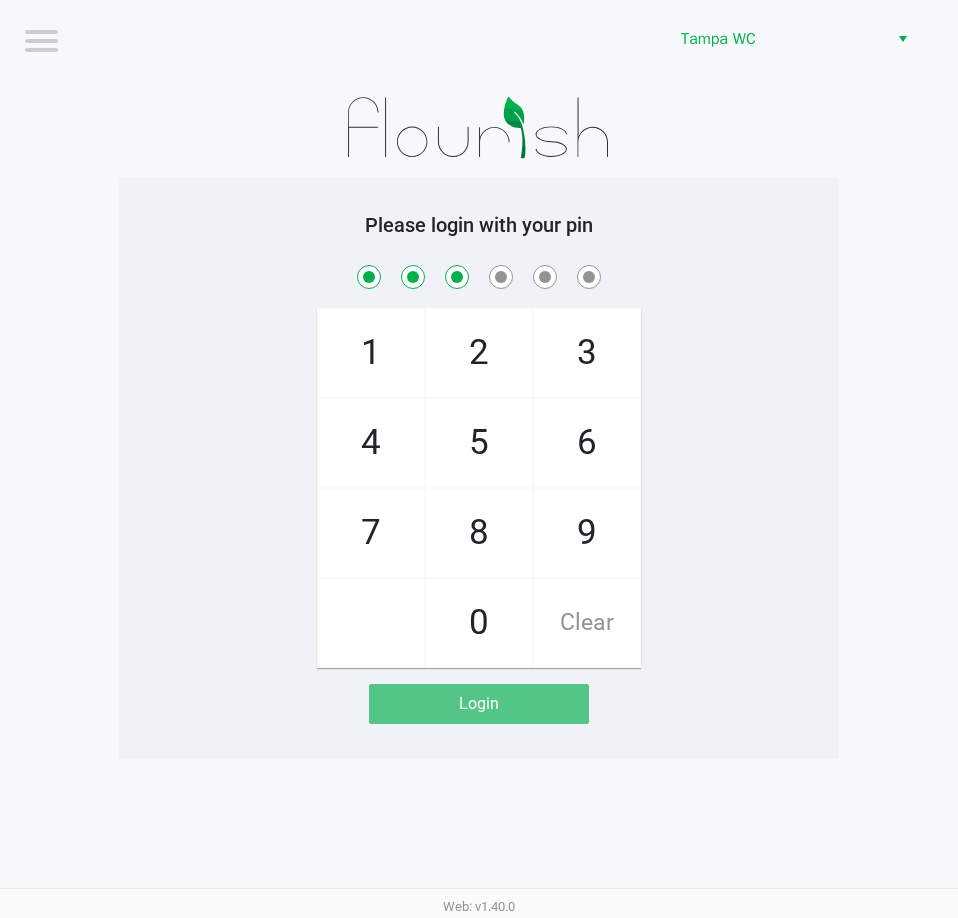 checkbox on "true" 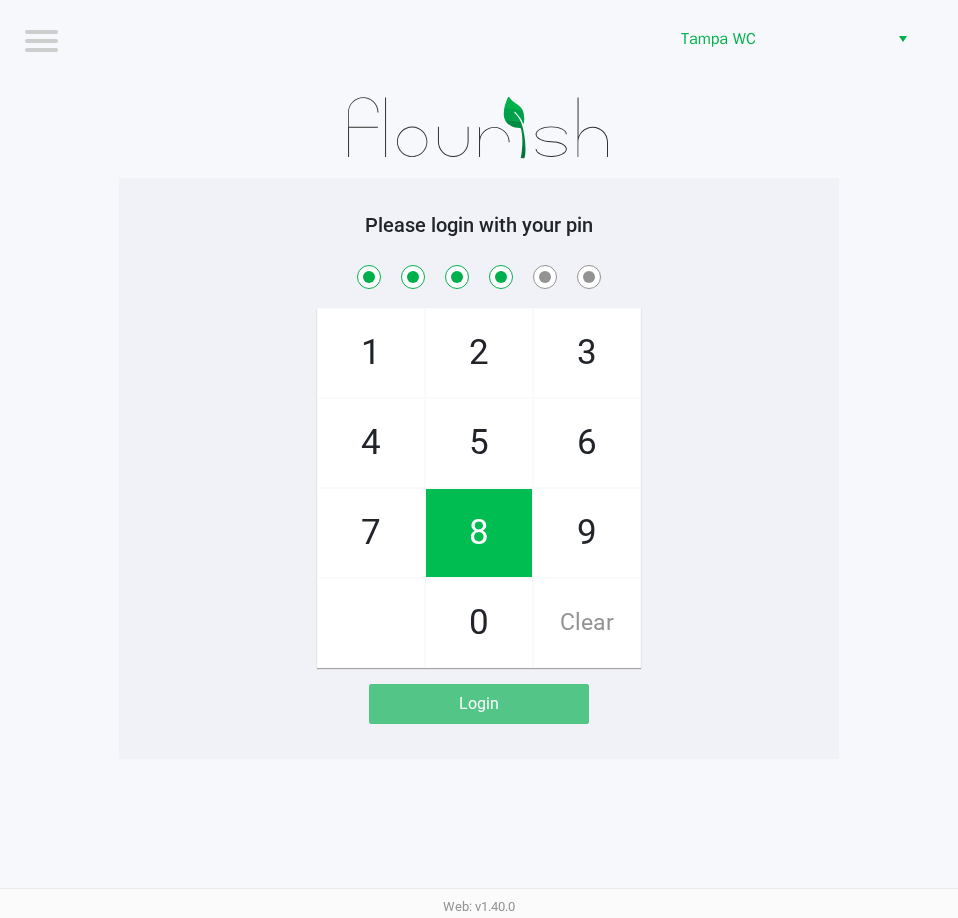 checkbox on "true" 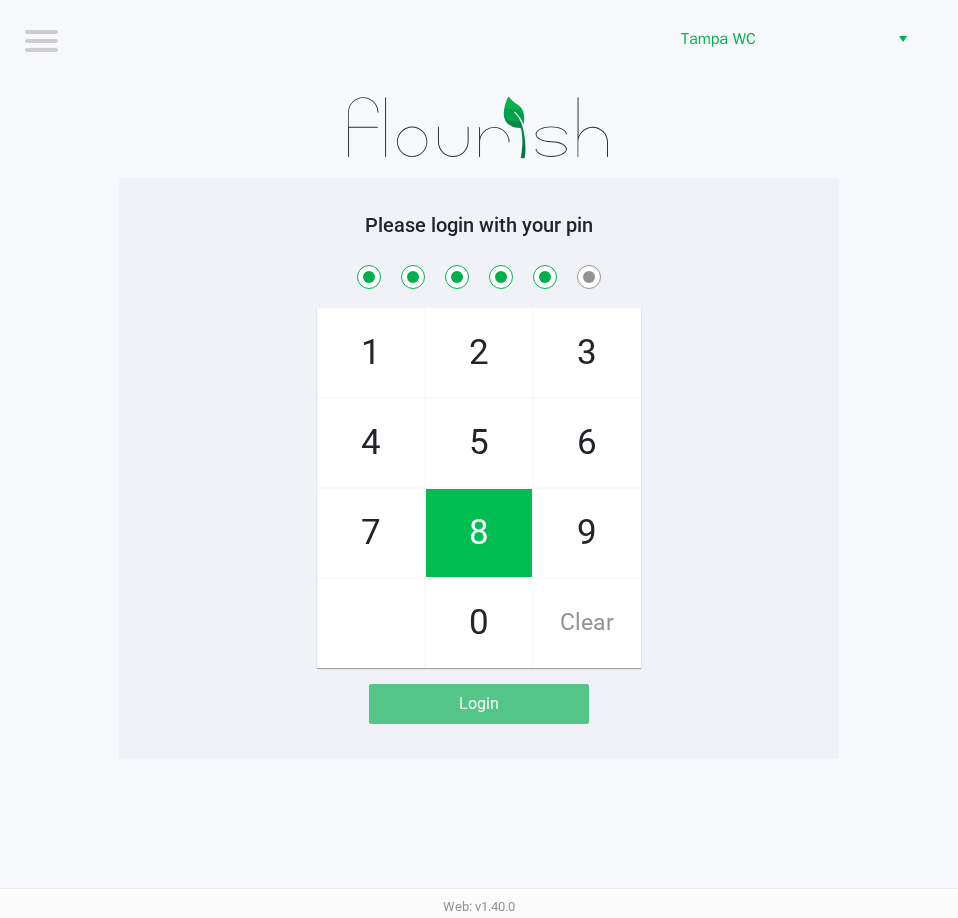 checkbox on "true" 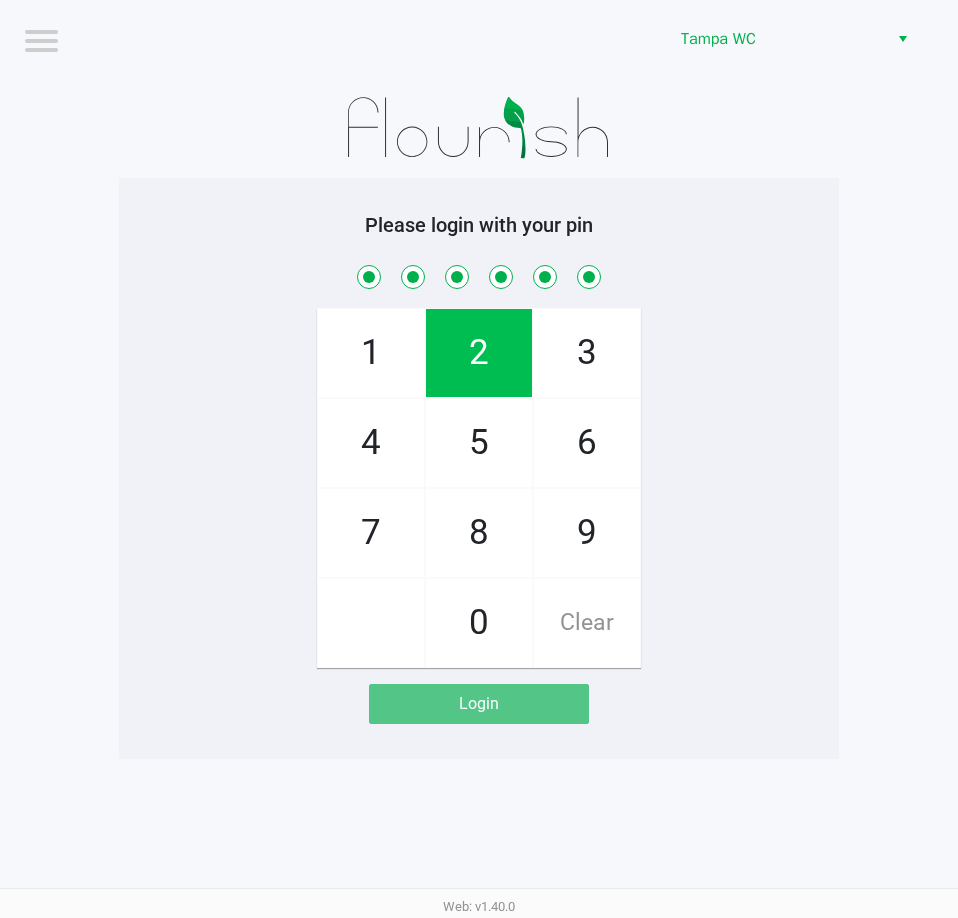 checkbox on "true" 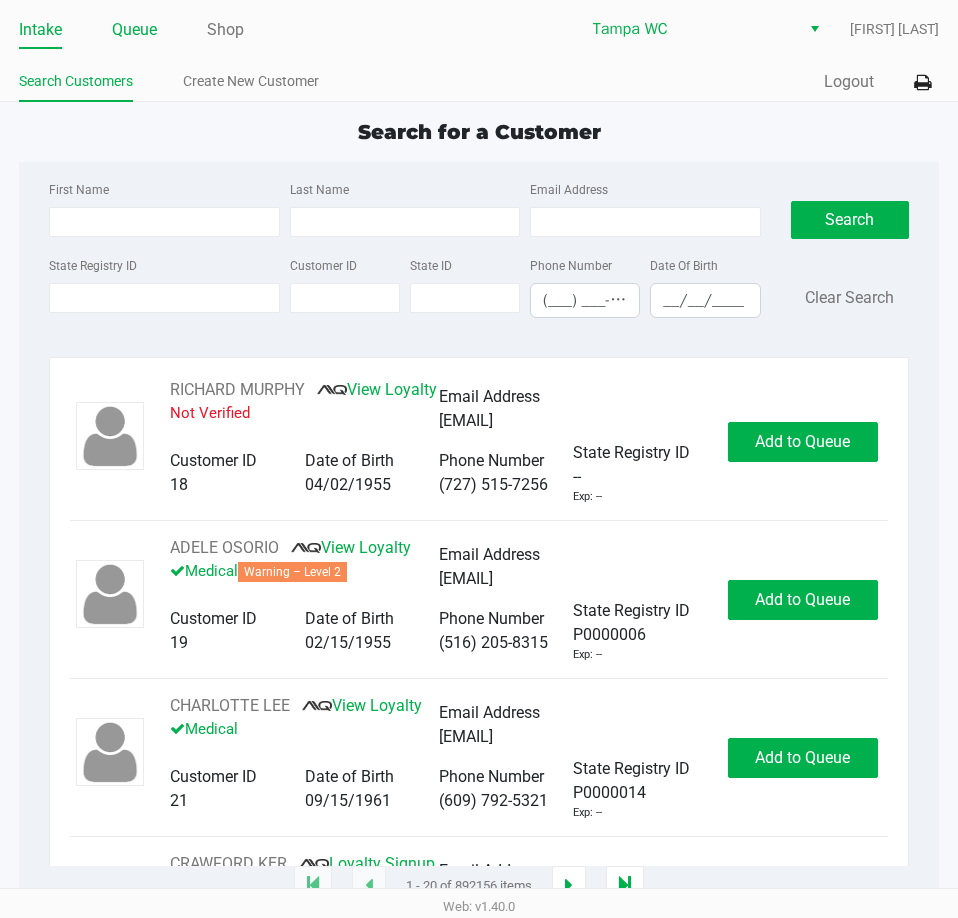 click on "Queue" 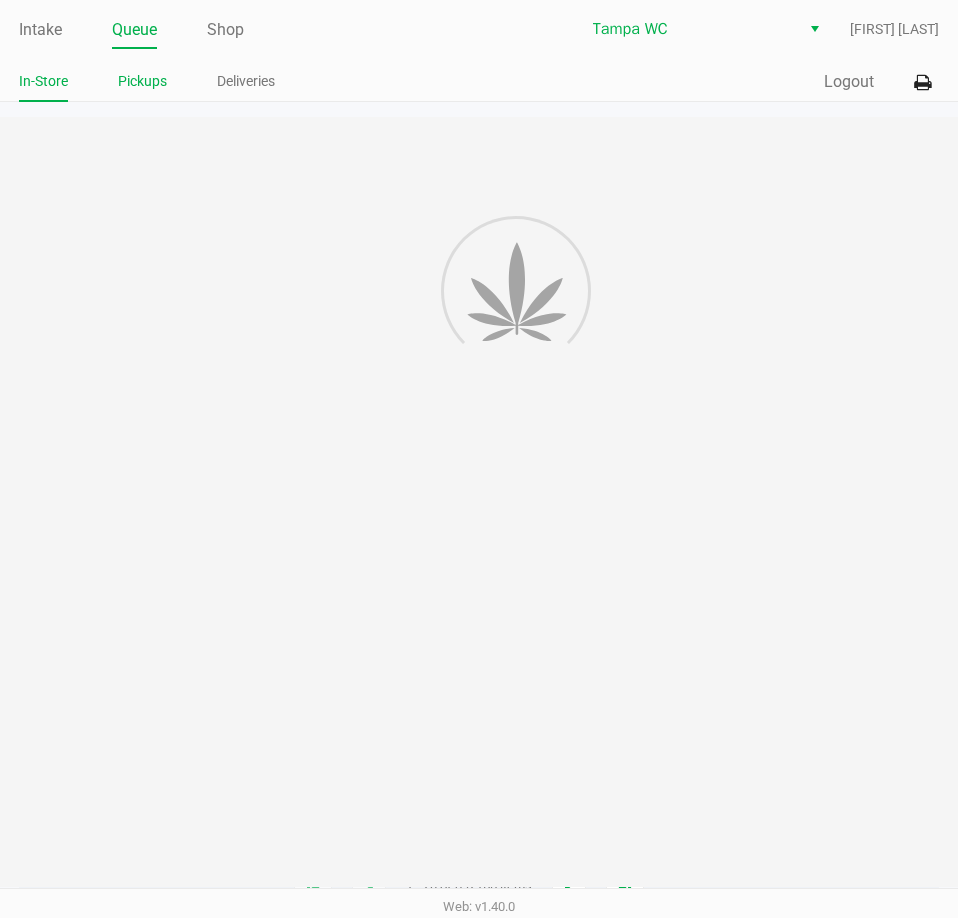 click on "Pickups" 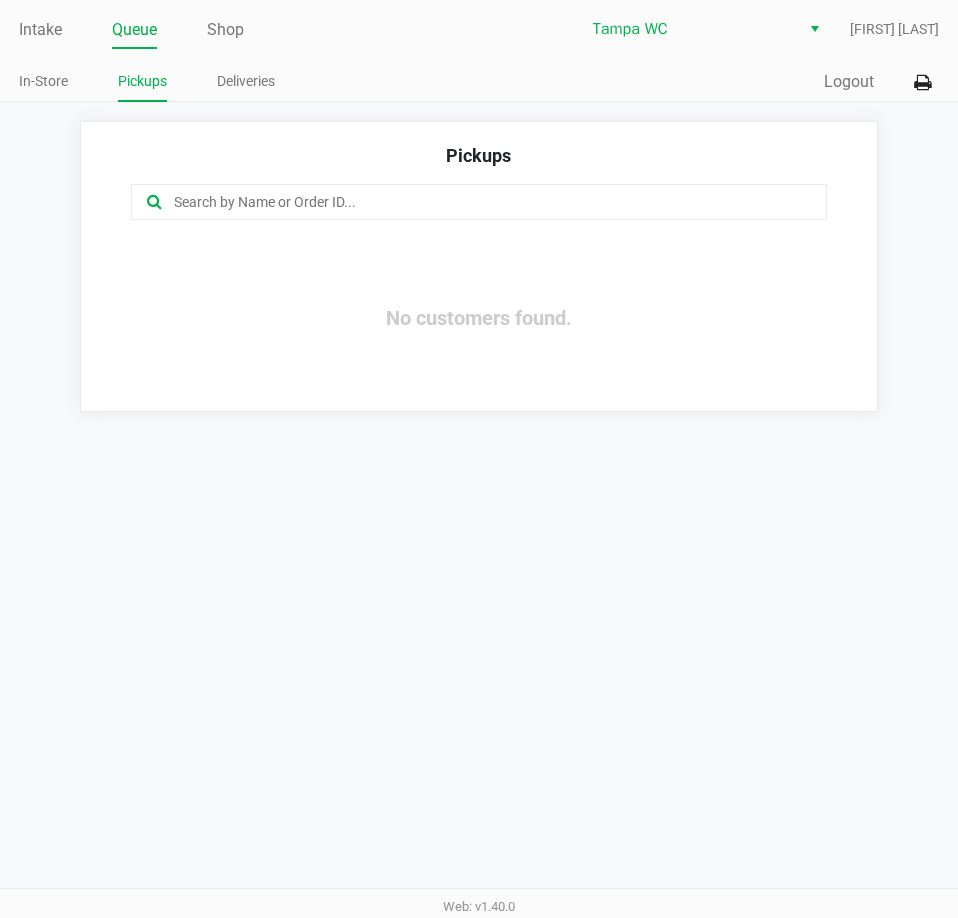 click 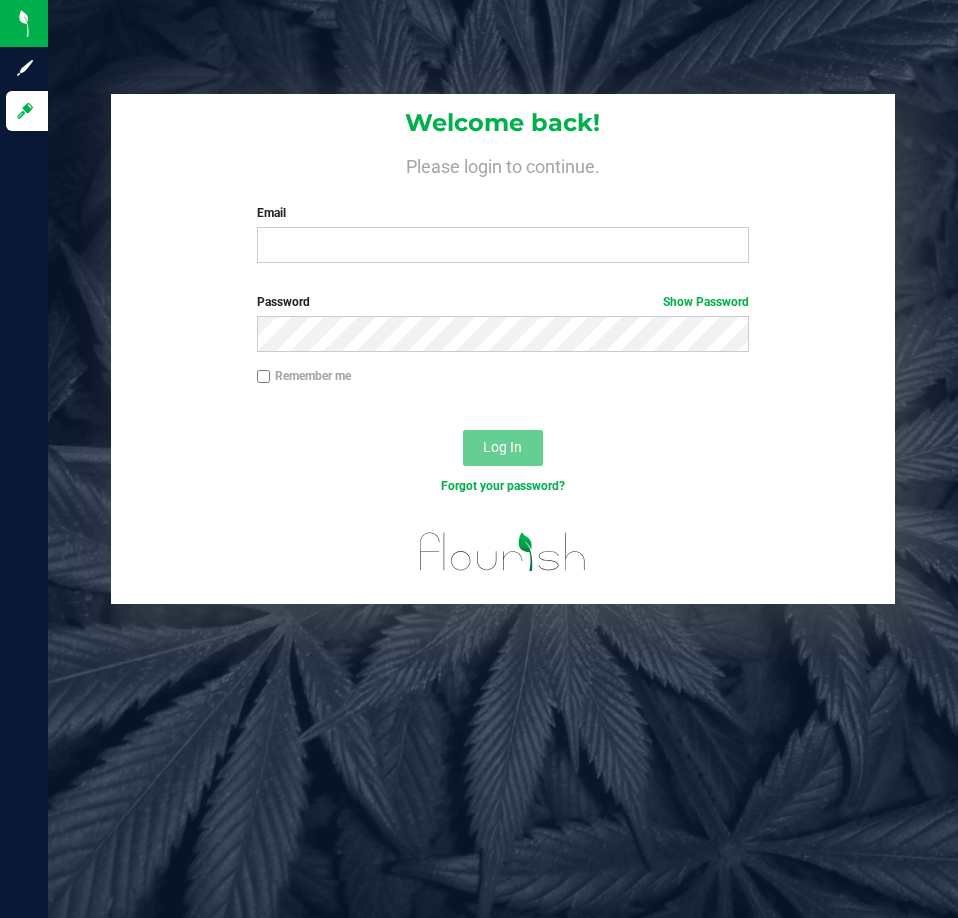 scroll, scrollTop: 0, scrollLeft: 0, axis: both 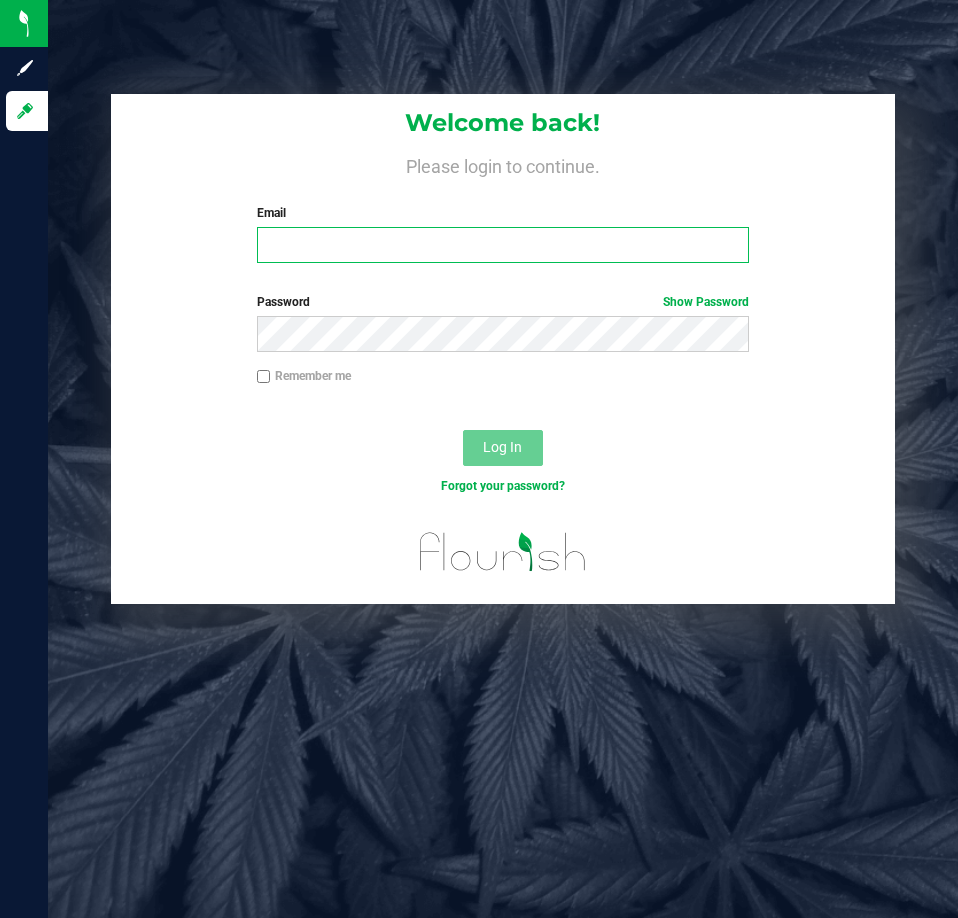 click on "Email" at bounding box center (503, 245) 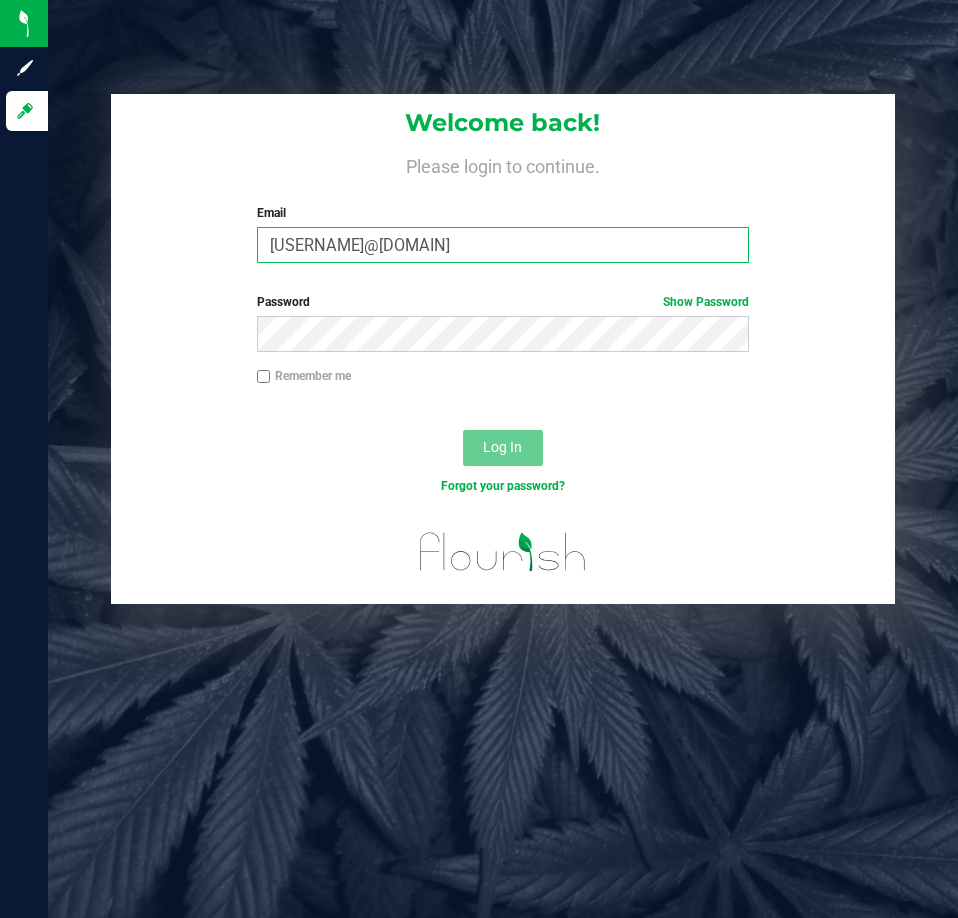 type on "[EMAIL]" 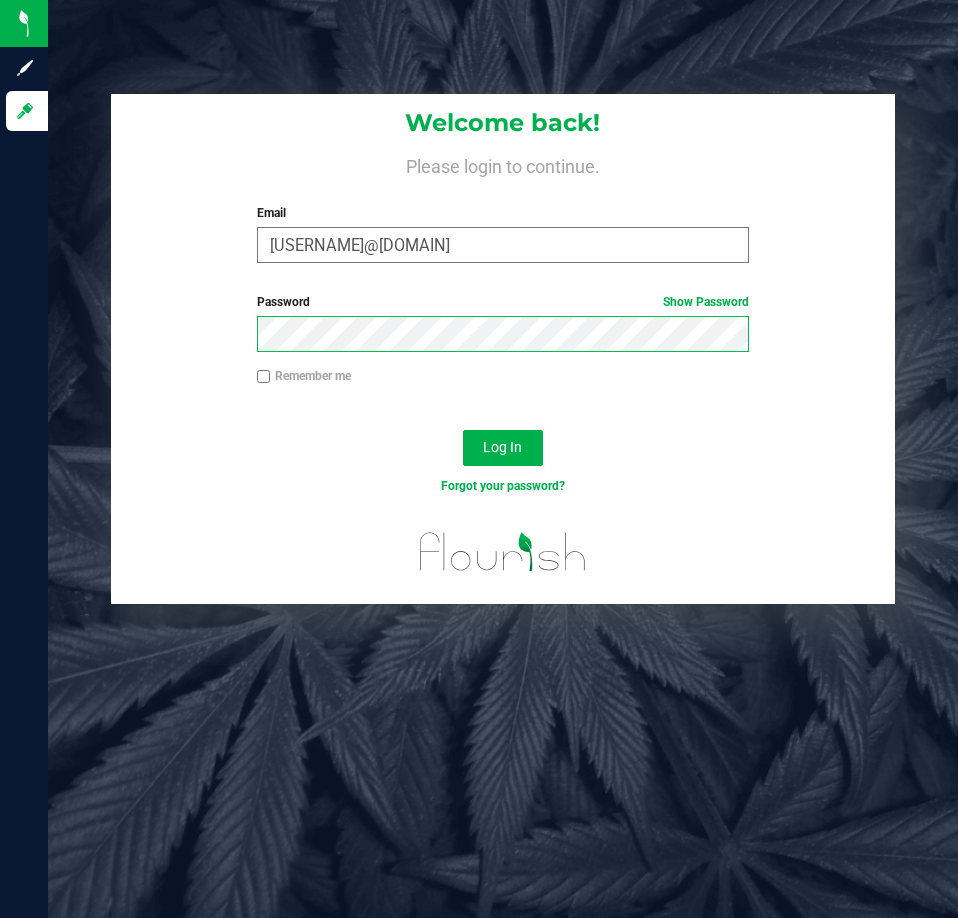 click on "Log In" at bounding box center [503, 448] 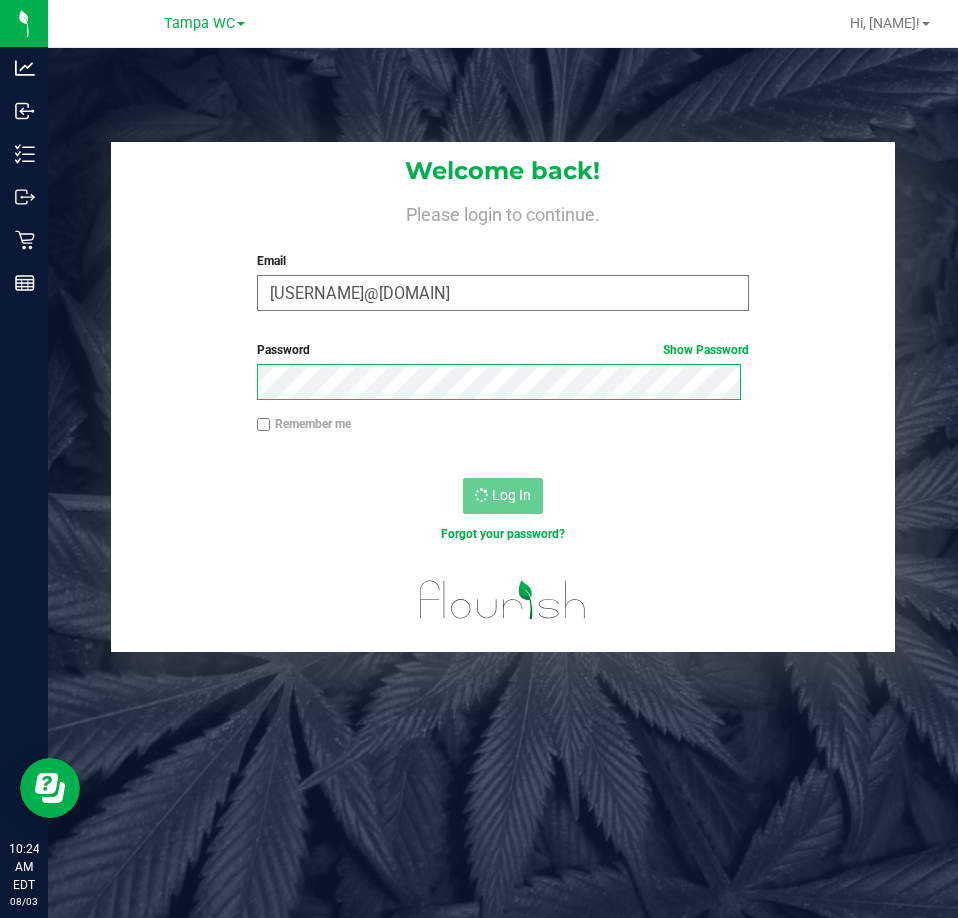 scroll, scrollTop: 0, scrollLeft: 0, axis: both 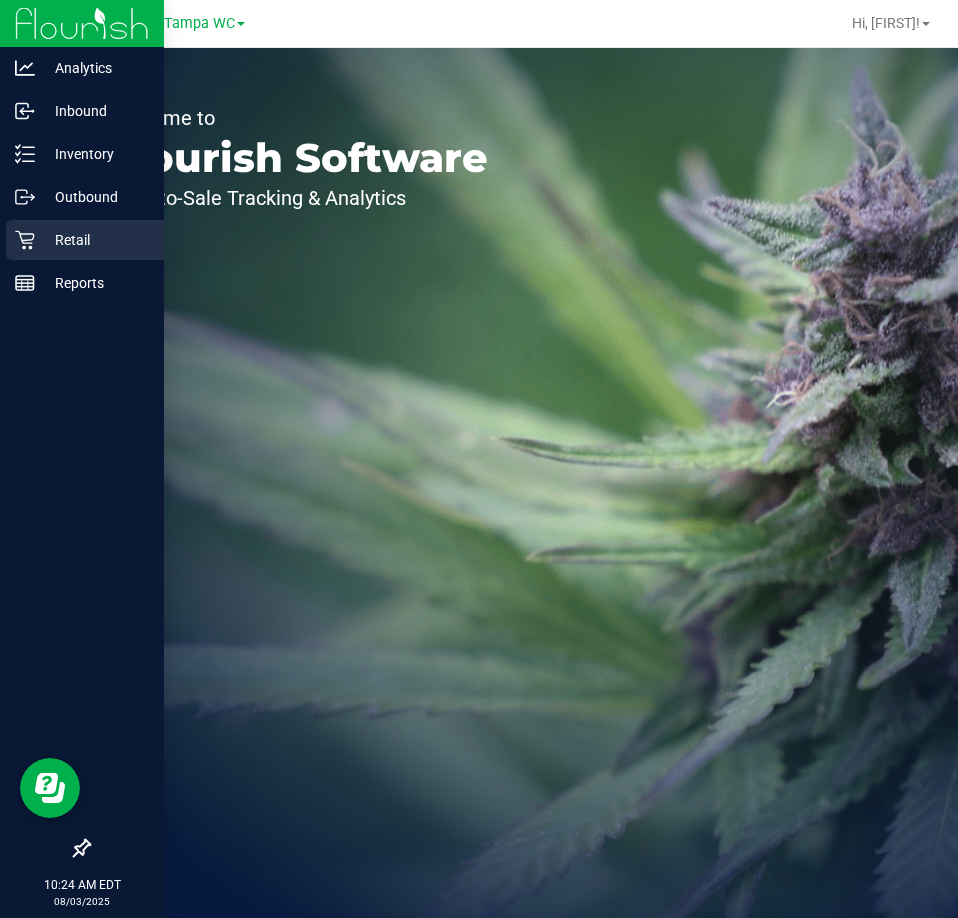 click on "Retail" at bounding box center [85, 240] 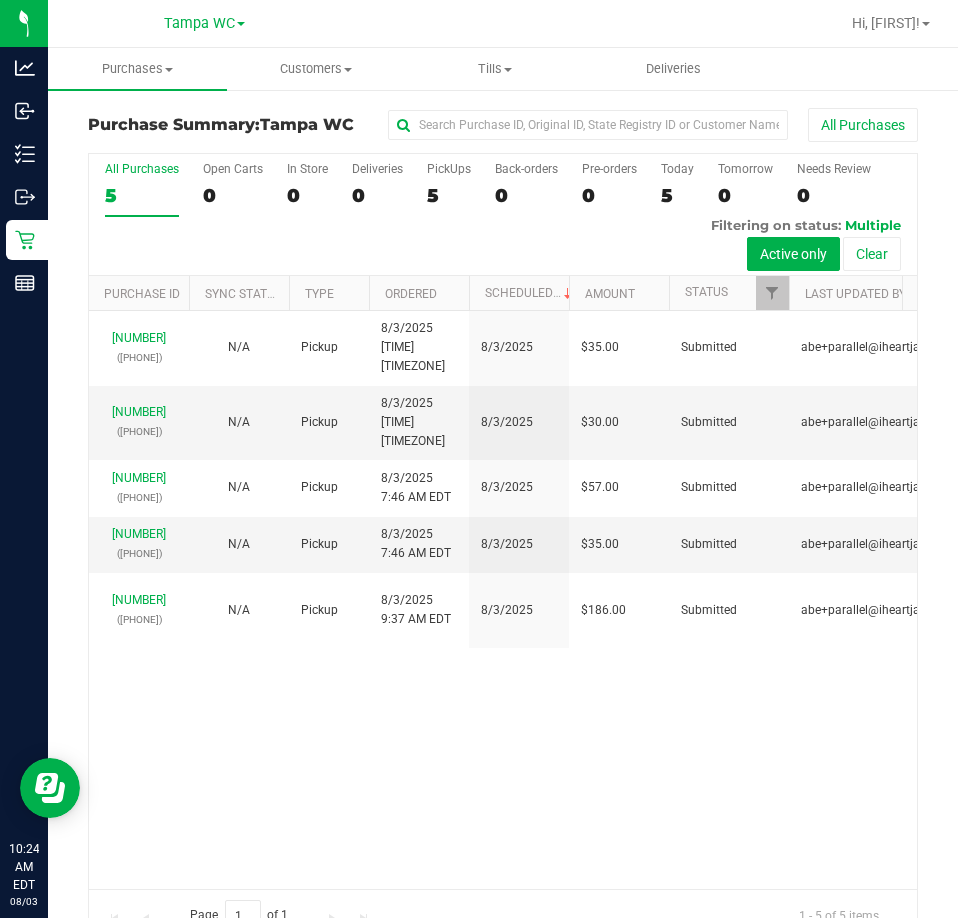 click on "([PHONE])
N/A
Pickup [DATE] [TIME] [TIMEZONE] [DATE]
$35.00
Submitted [EMAIL]
([PHONE])
N/A
Pickup [DATE] [TIME] [TIMEZONE] [DATE]
$30.00
Submitted [EMAIL]
([PHONE])
N/A
Pickup [DATE] [TIME] [TIMEZONE] [DATE]
$57.00
Submitted [EMAIL]" at bounding box center (503, 600) 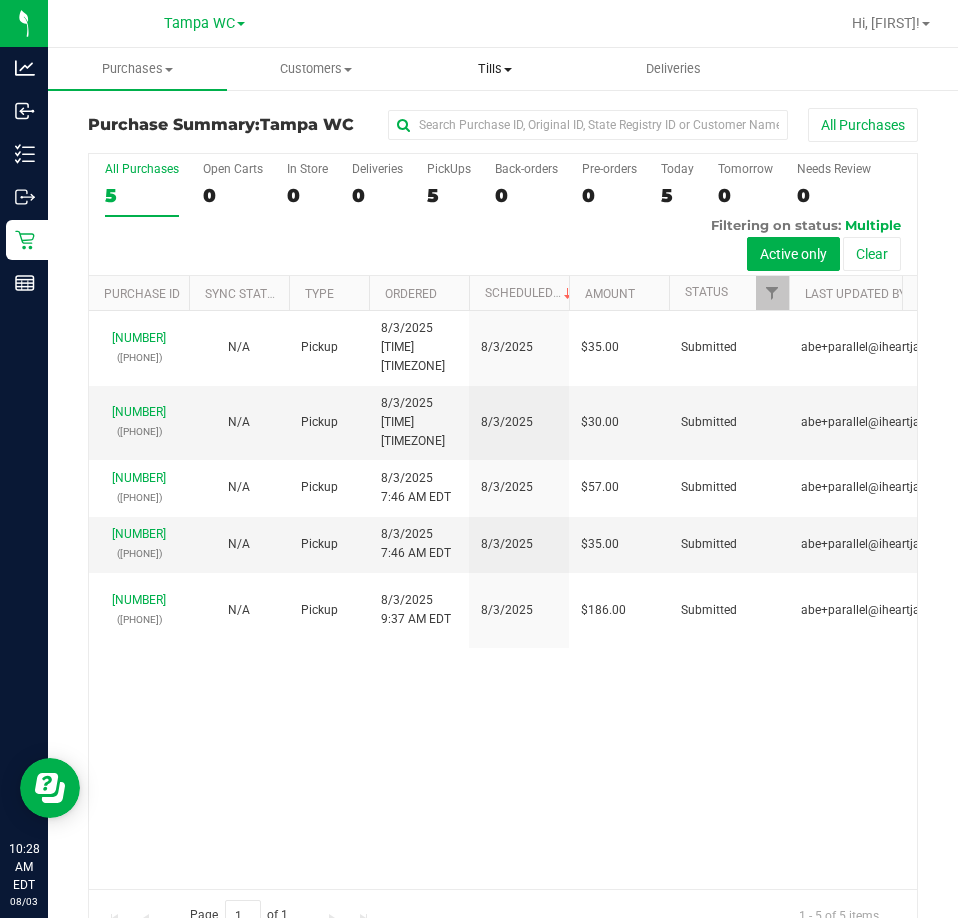 click on "Tills" at bounding box center (494, 69) 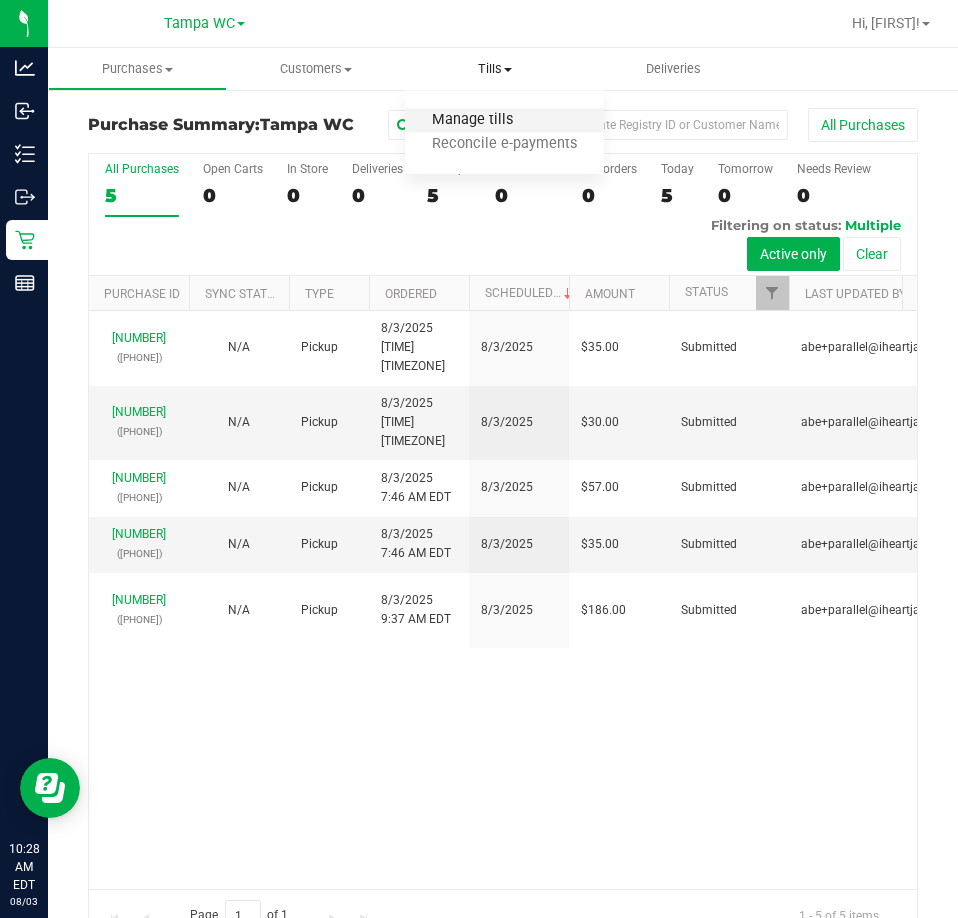 click on "Manage tills" at bounding box center (472, 120) 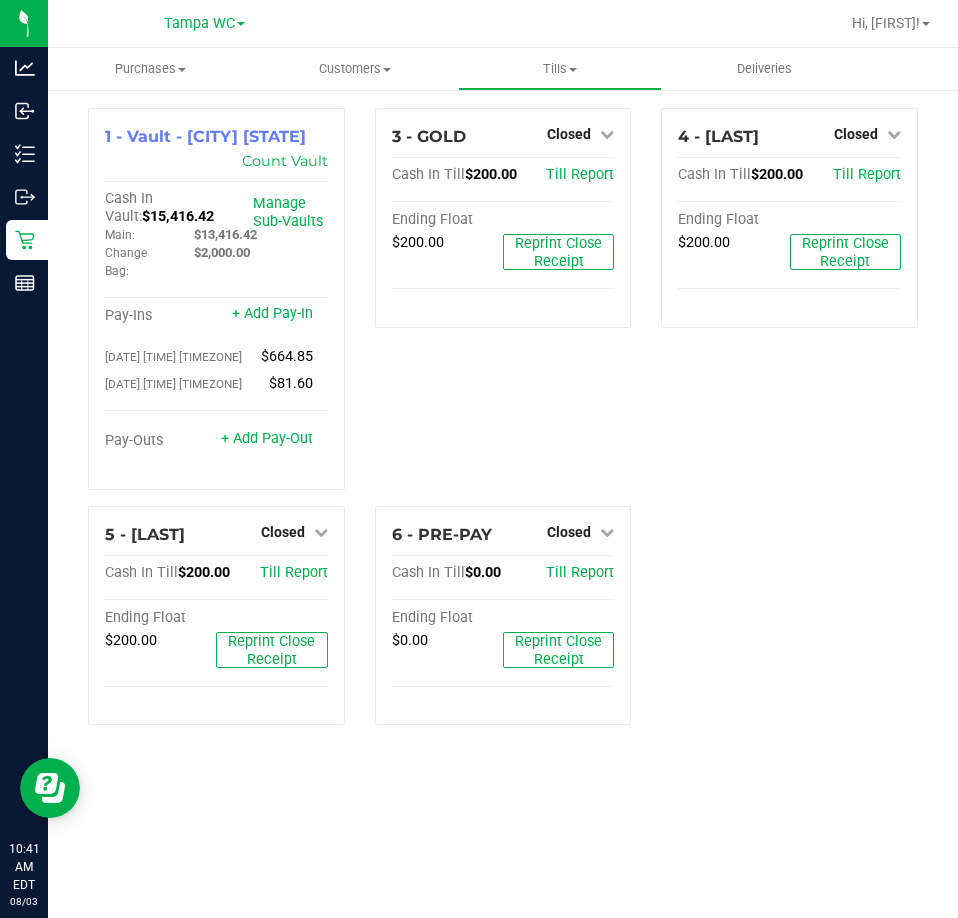 click on "3 - GOLD  Closed  Open Till   Cash In Till   $200.00   Till Report   Ending Float   $200.00       Reprint Close Receipt" at bounding box center (503, 307) 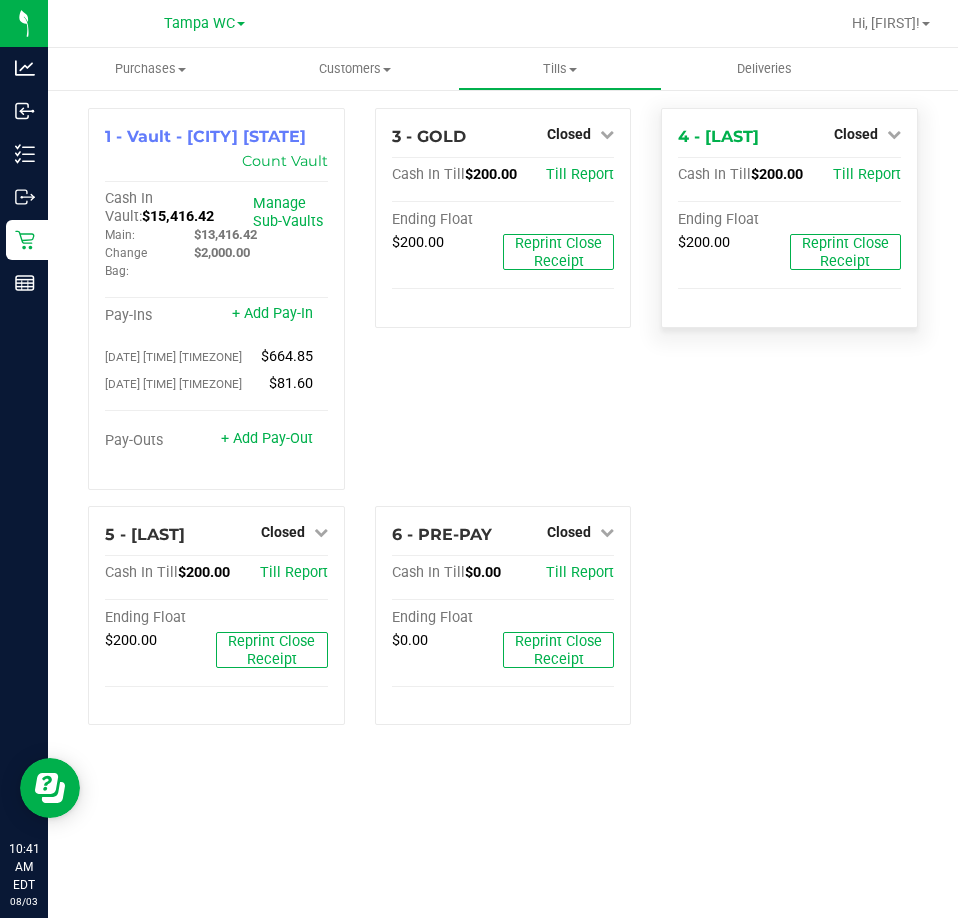 click on "4 - [LAST]  Closed  Open Till   Cash In Till   $200.00   Till Report   Ending Float   $200.00       Reprint Close Receipt" at bounding box center (789, 218) 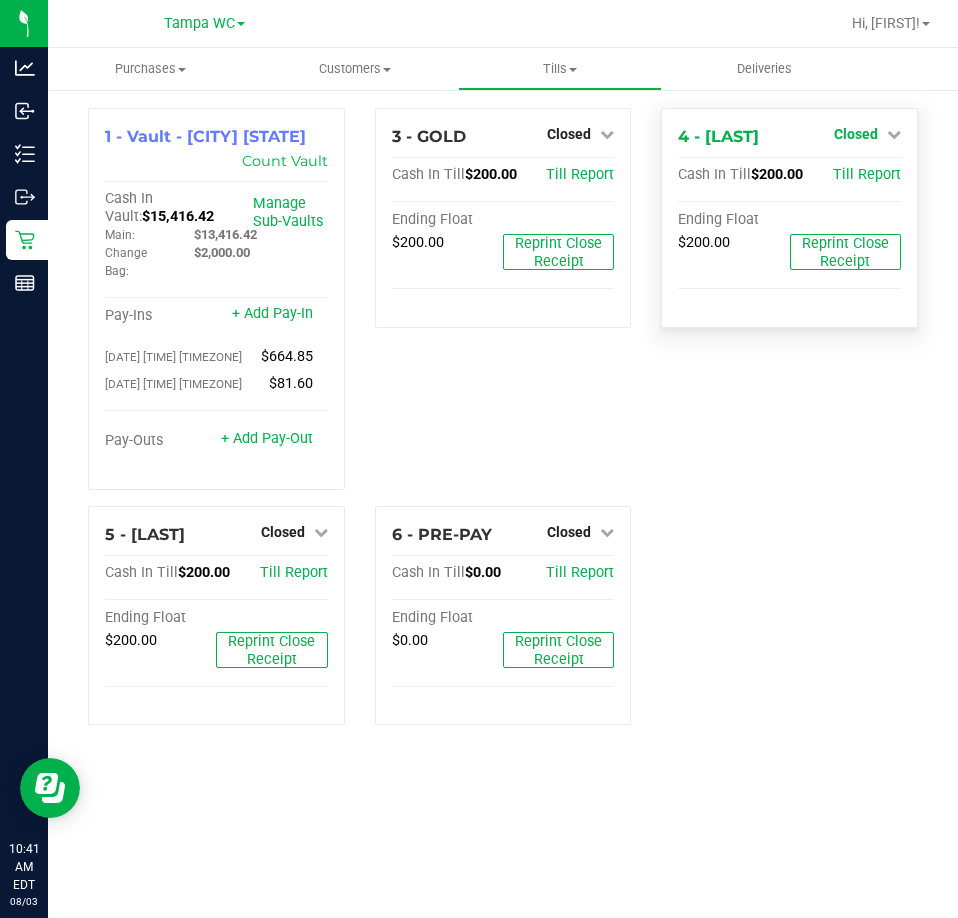 click on "Closed" at bounding box center [867, 134] 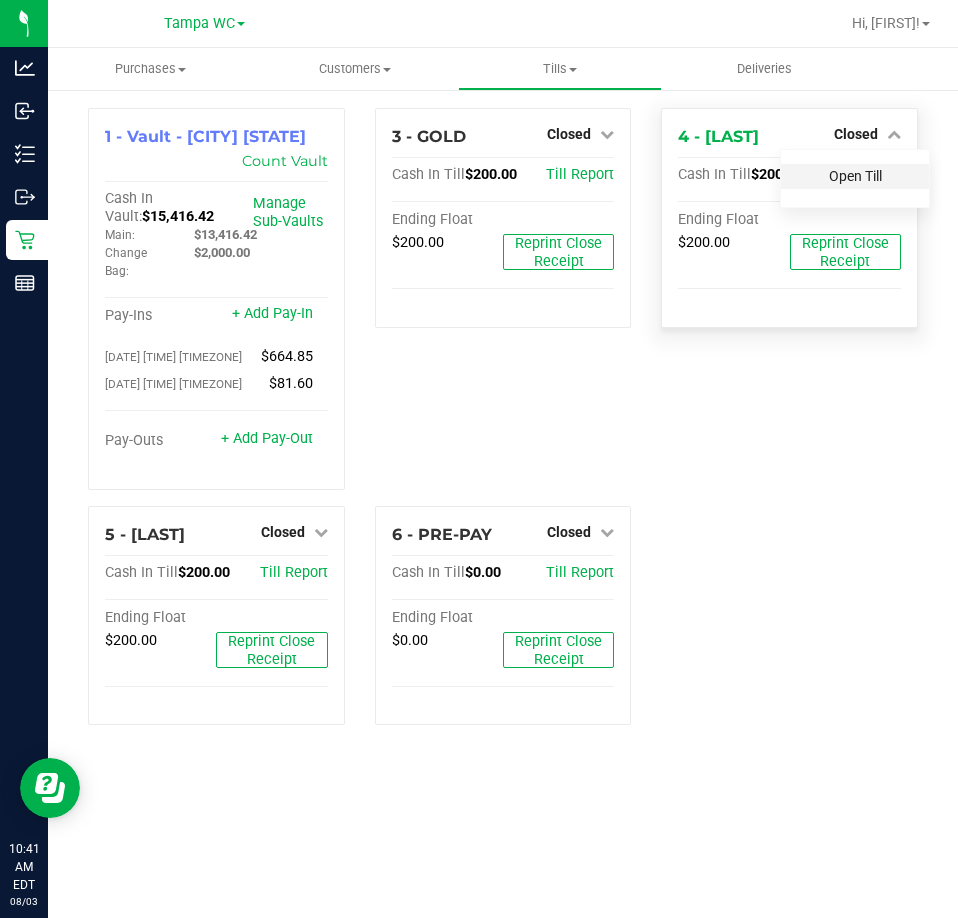 click on "Open Till" at bounding box center [855, 176] 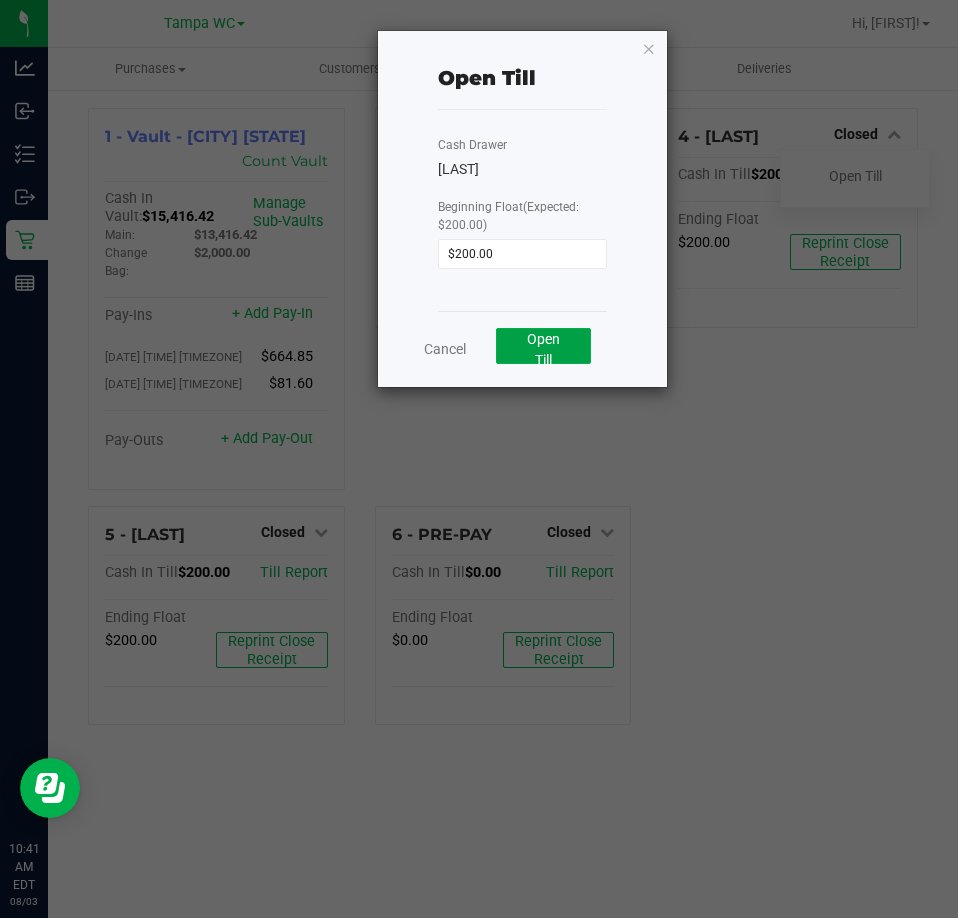 drag, startPoint x: 570, startPoint y: 328, endPoint x: 577, endPoint y: 316, distance: 13.892444 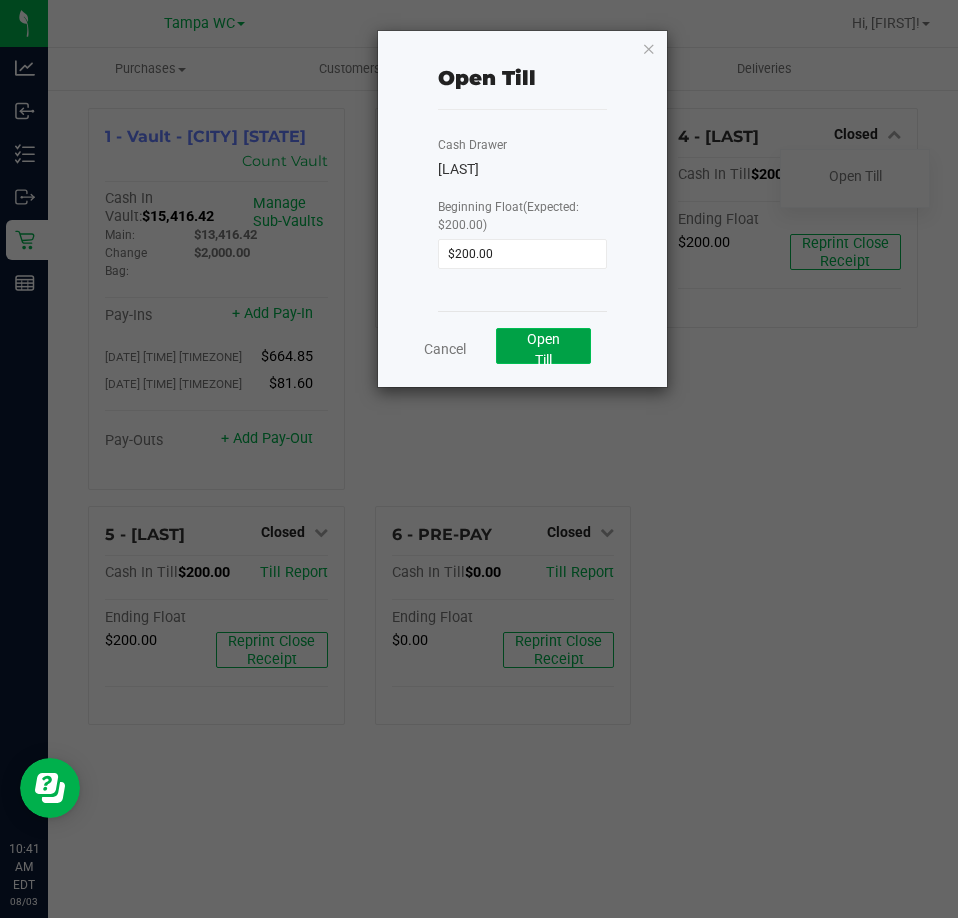 click on "Open Till" 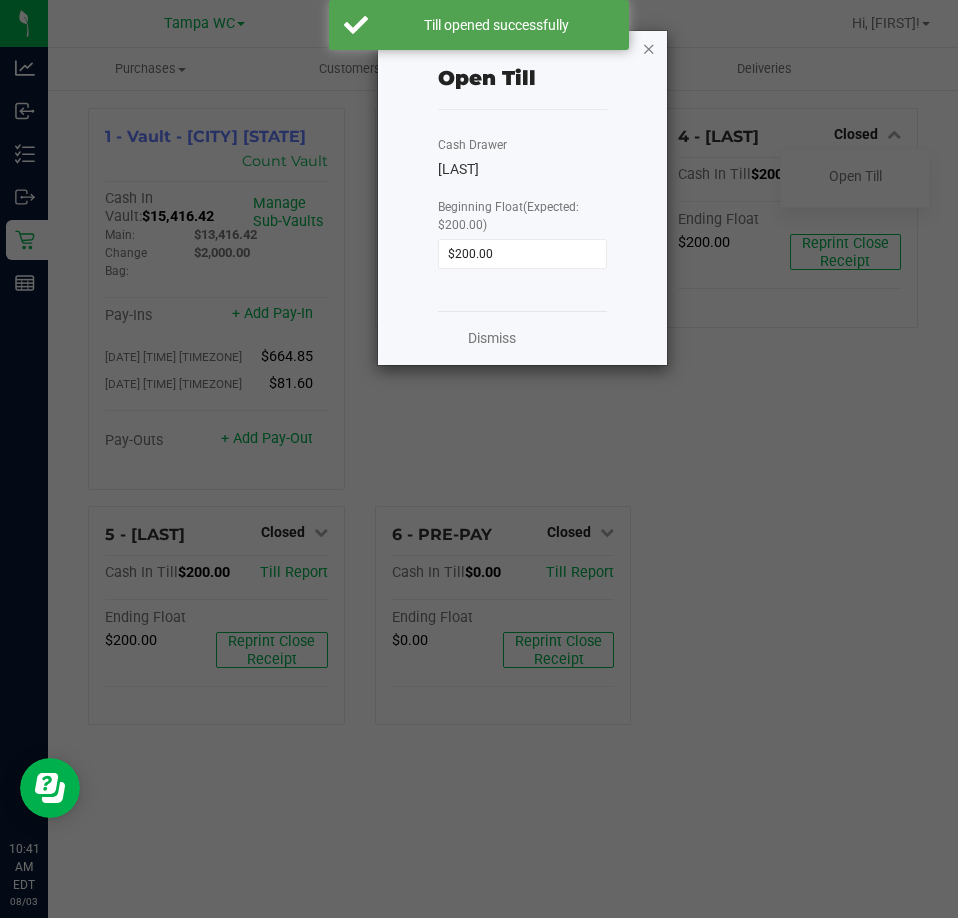 click 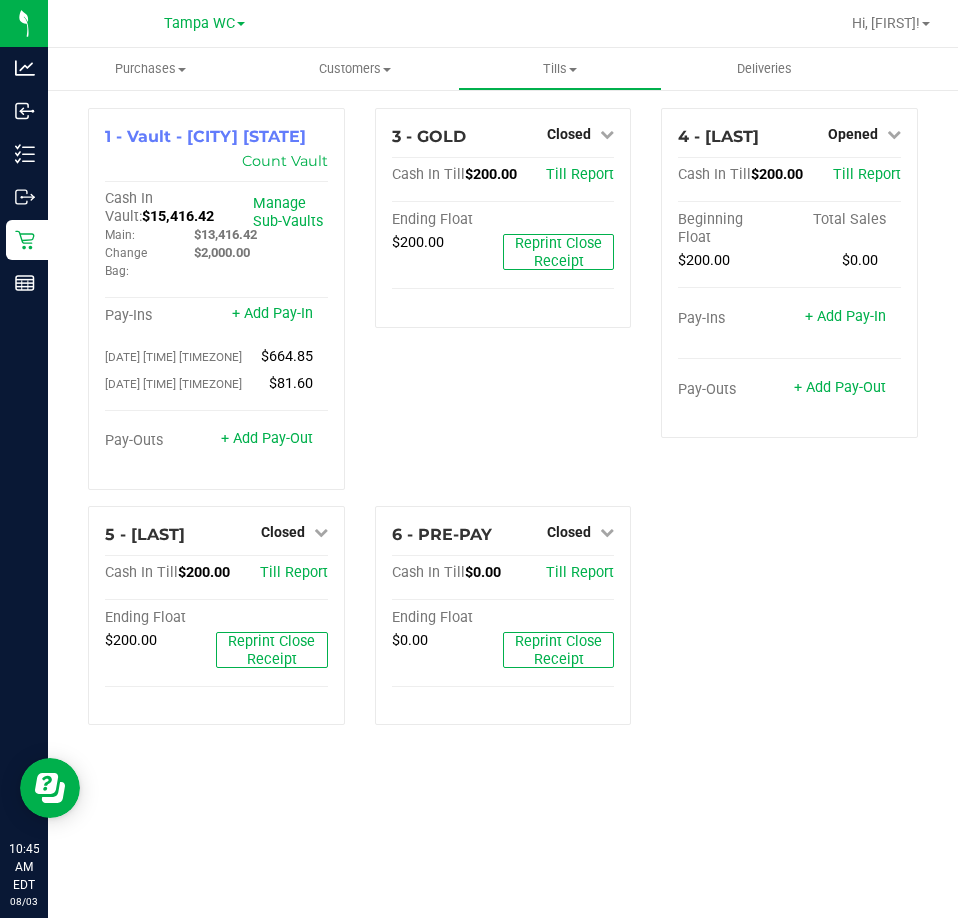 click on "3 - GOLD  Closed  Open Till   Cash In Till   $200.00   Till Report   Ending Float   $200.00       Reprint Close Receipt" at bounding box center [503, 307] 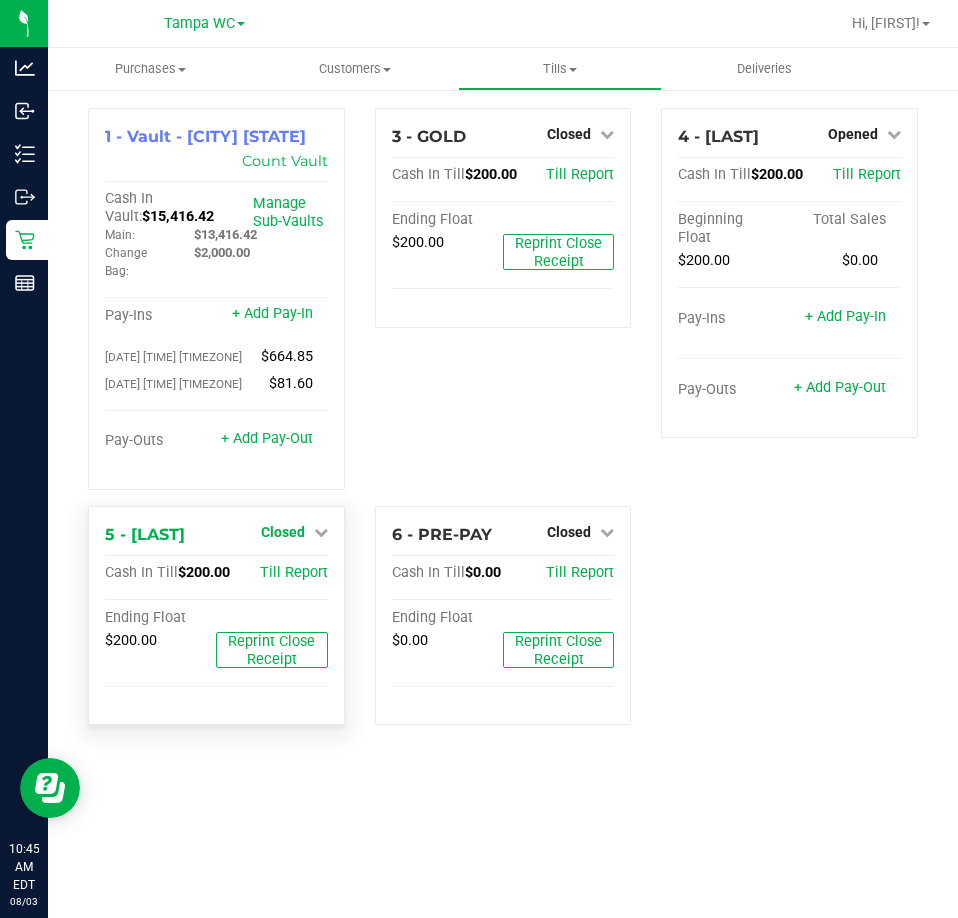 click at bounding box center [321, 532] 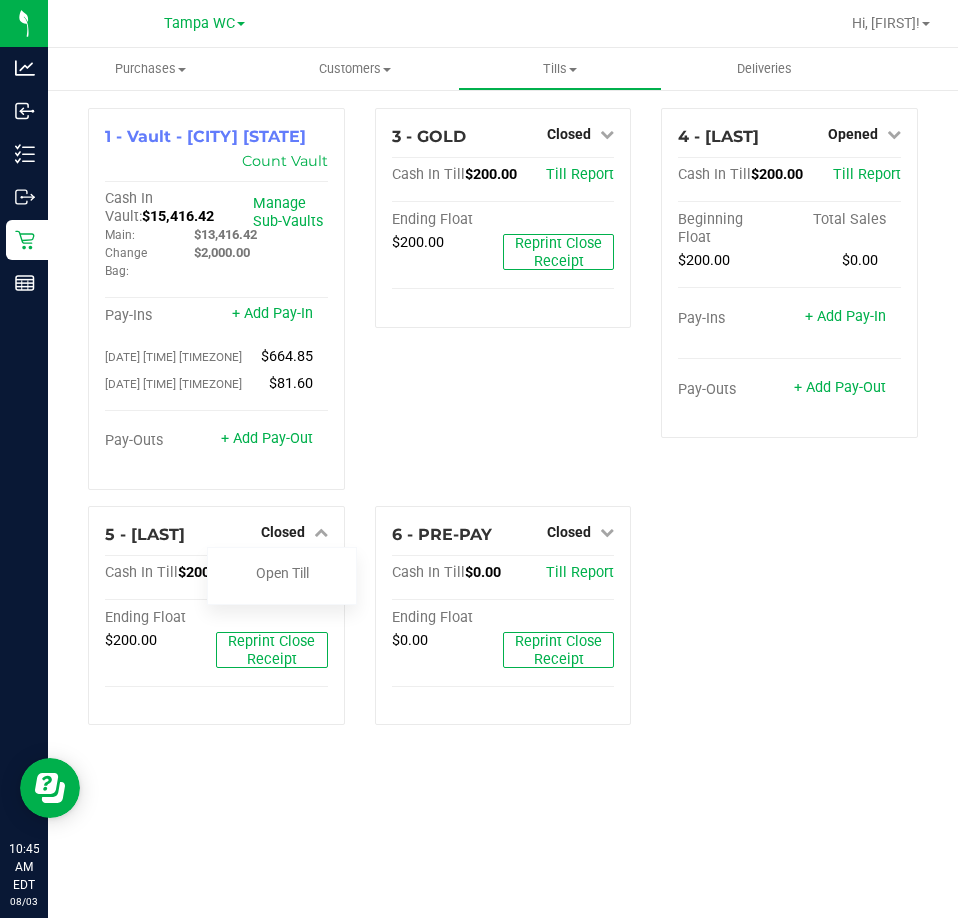 click on "3 - GOLD  Closed  Open Till   Cash In Till   $200.00   Till Report   Ending Float   $200.00       Reprint Close Receipt" at bounding box center (503, 307) 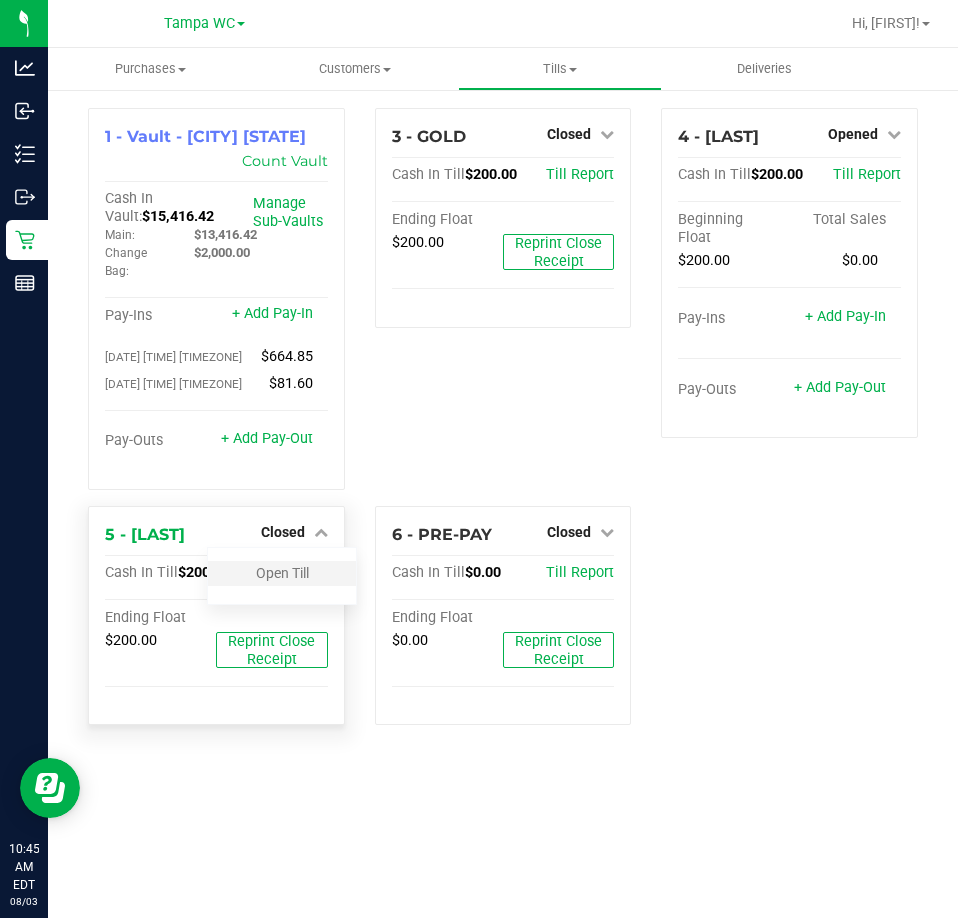 click on "Open Till" at bounding box center (282, 573) 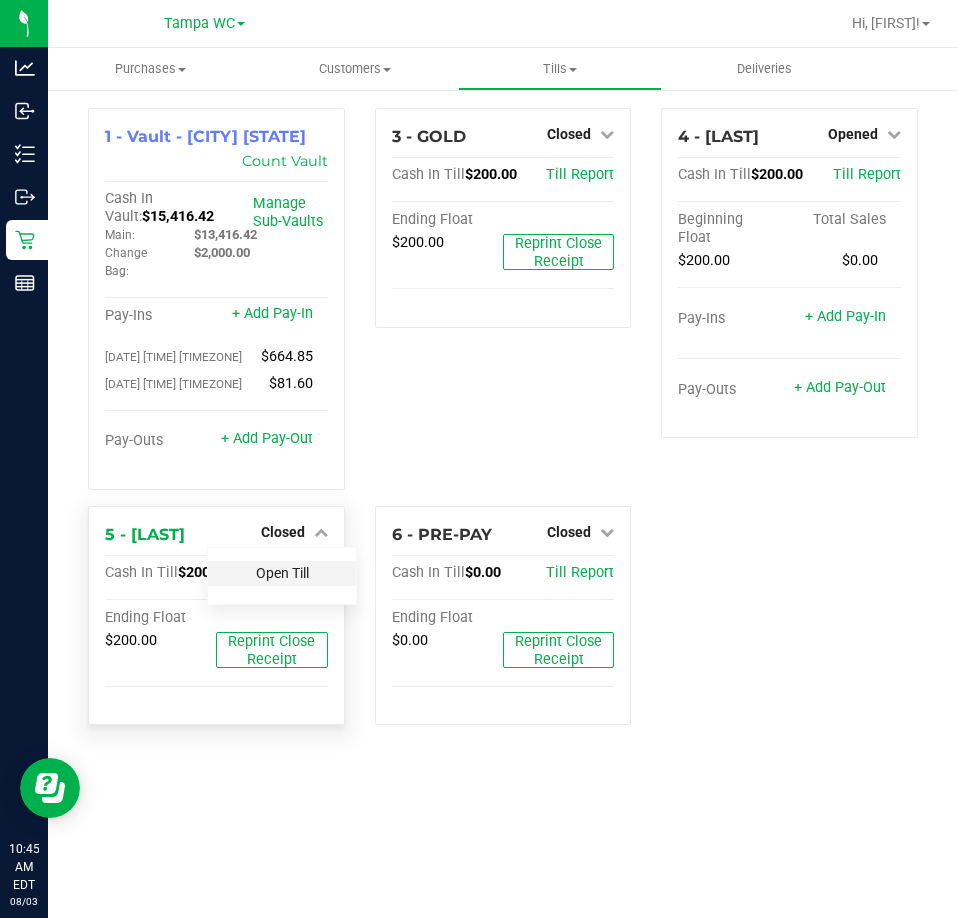 click on "Open Till" at bounding box center [282, 573] 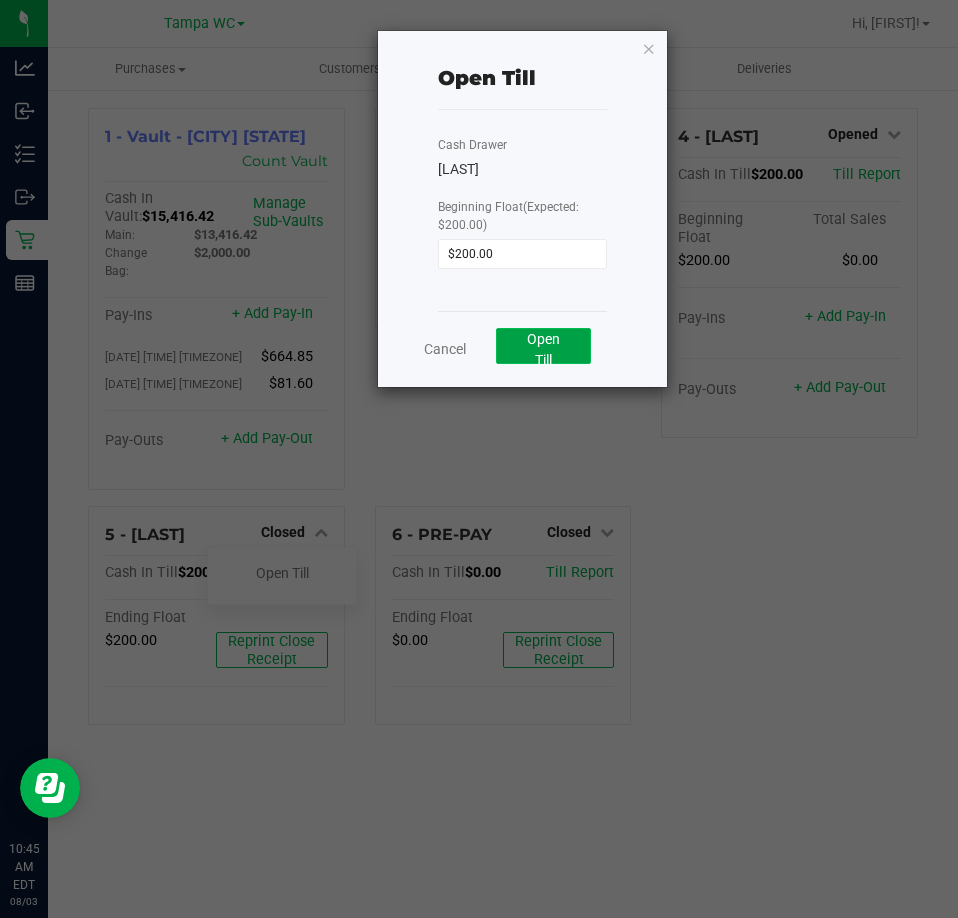 click on "Open Till" 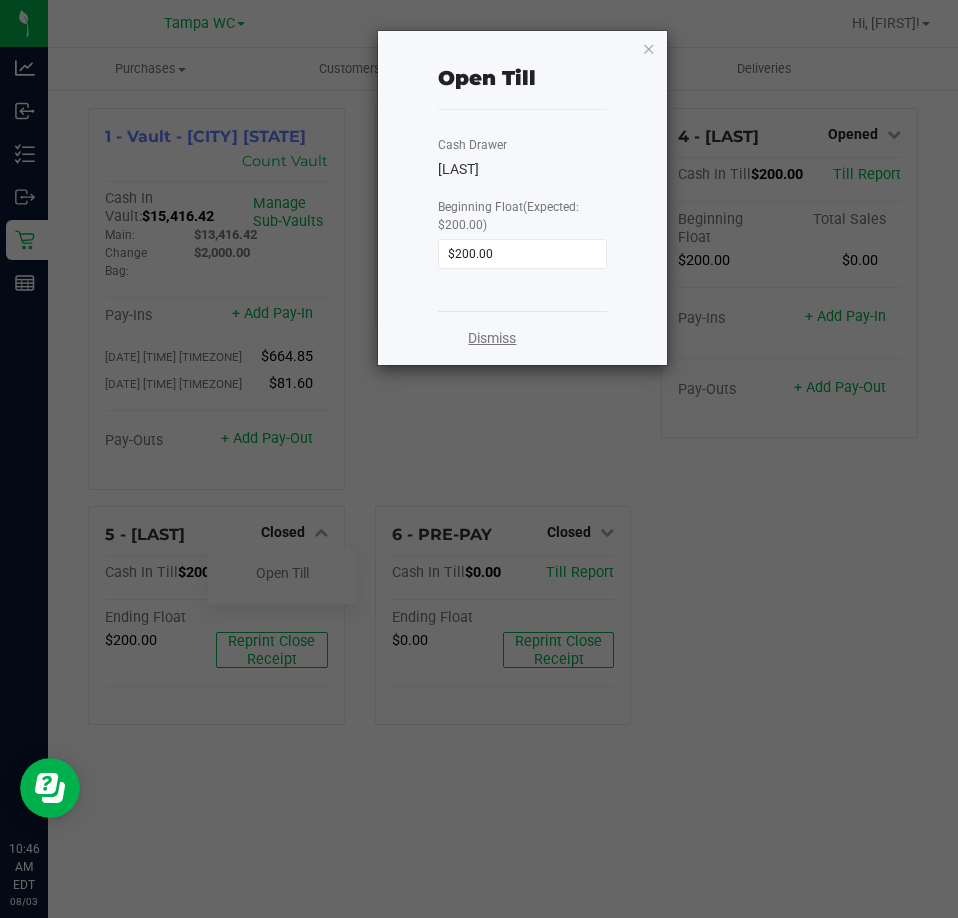 click on "Dismiss" 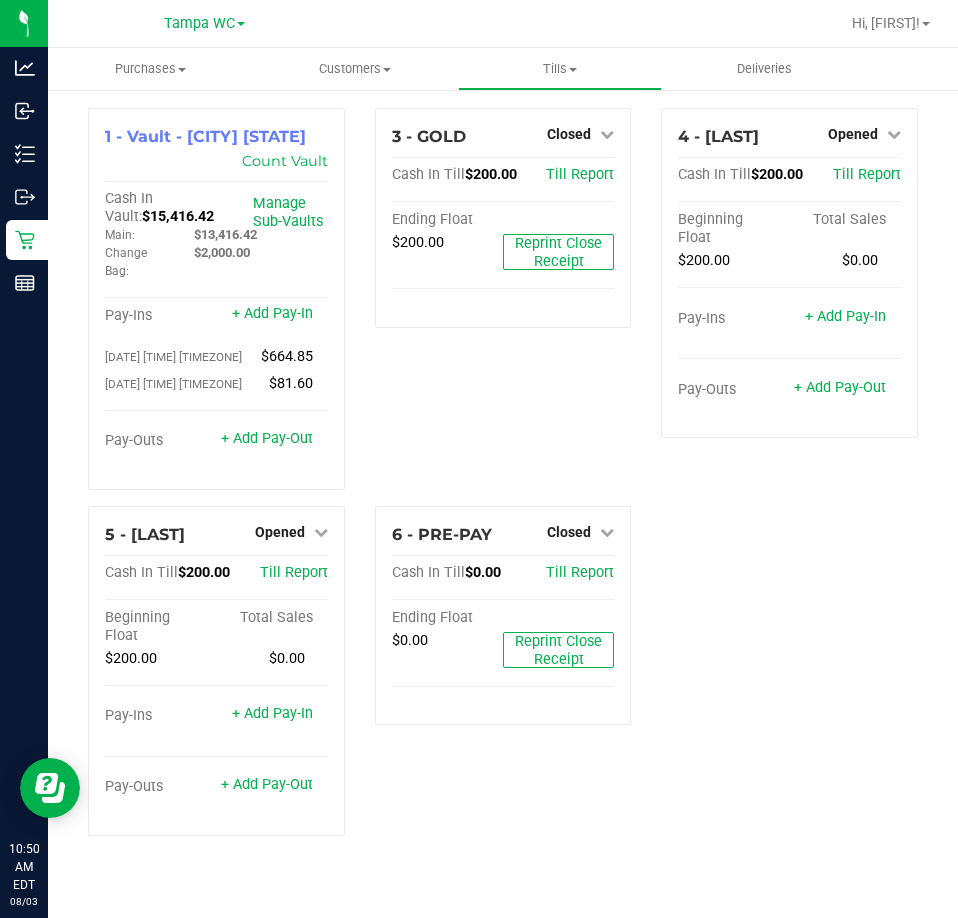click on "3 - GOLD  Closed  Open Till   Cash In Till   $200.00   Till Report   Ending Float   $200.00       Reprint Close Receipt" at bounding box center (503, 307) 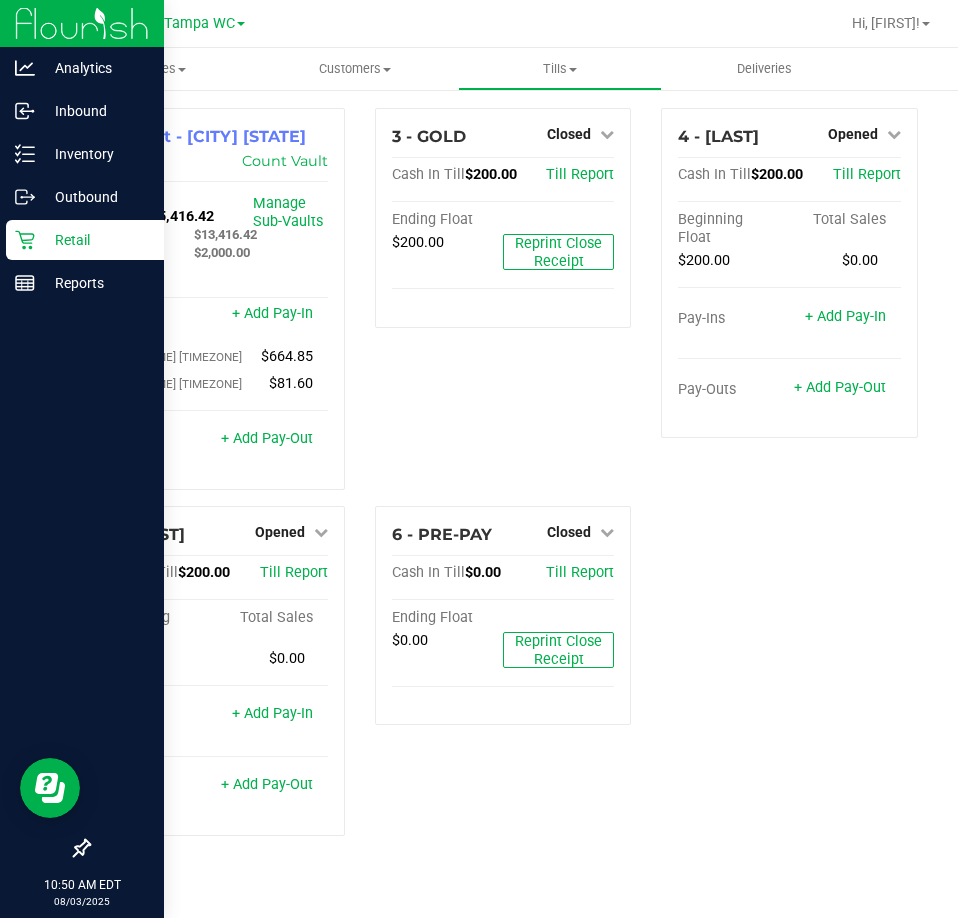click on "Retail" at bounding box center [95, 240] 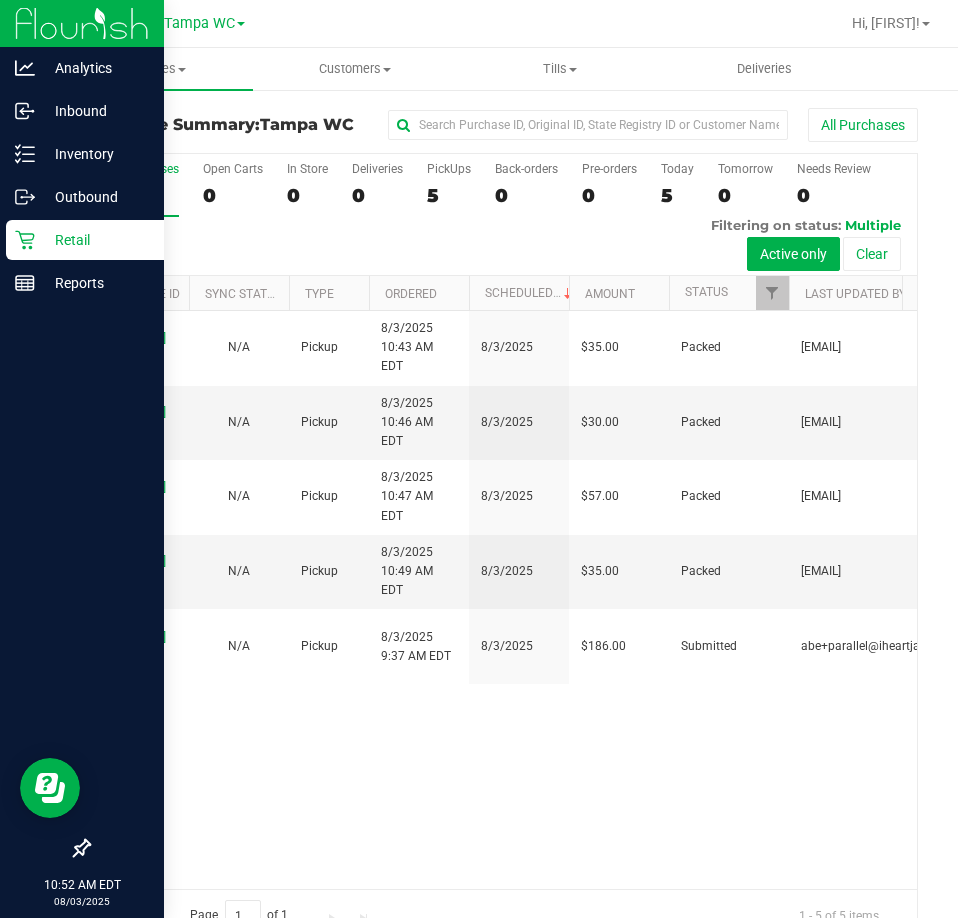 click on "([PHONE])
N/A
Pickup [DATE] [TIME] [TIMEZONE] [DATE]
$35.00
Packed [EMAIL]
([PHONE])
N/A
Pickup [DATE] [TIME] [TIMEZONE] [DATE]
$30.00
Packed [EMAIL]
([PHONE])
N/A
Pickup [DATE] [TIME] [TIMEZONE] [DATE]
$57.00
Packed [EMAIL]" at bounding box center (503, 600) 